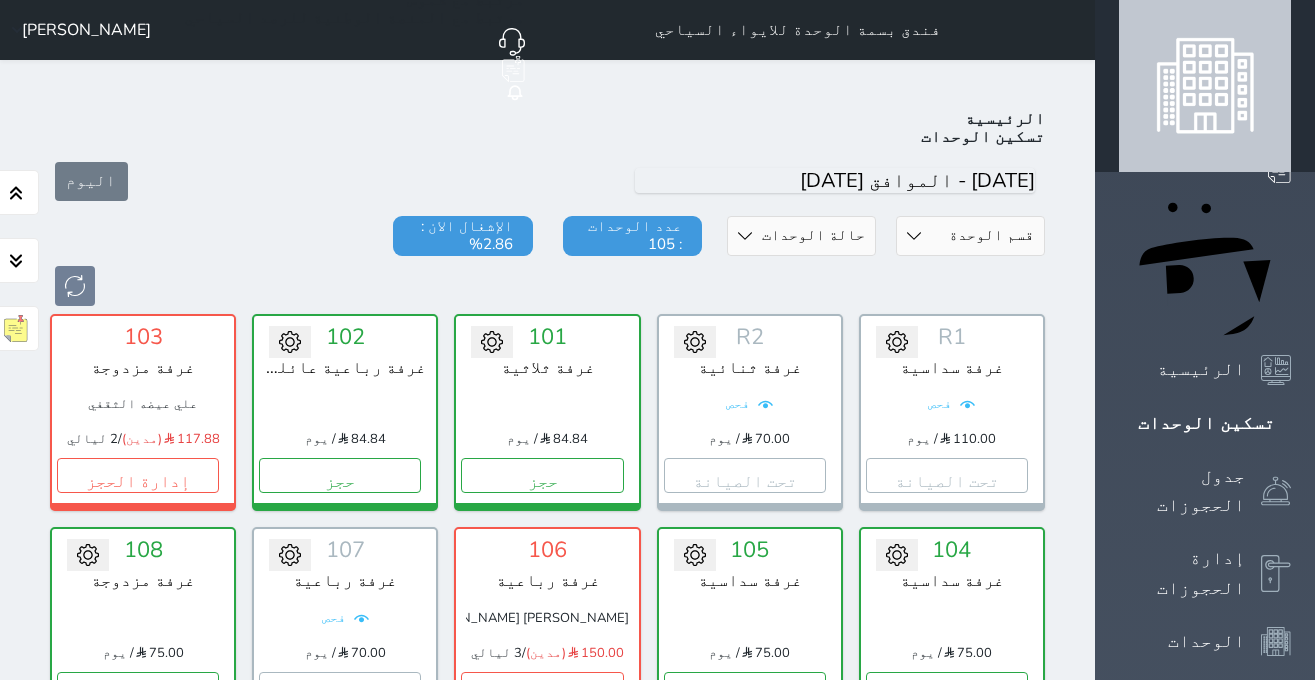 scroll, scrollTop: 78, scrollLeft: 0, axis: vertical 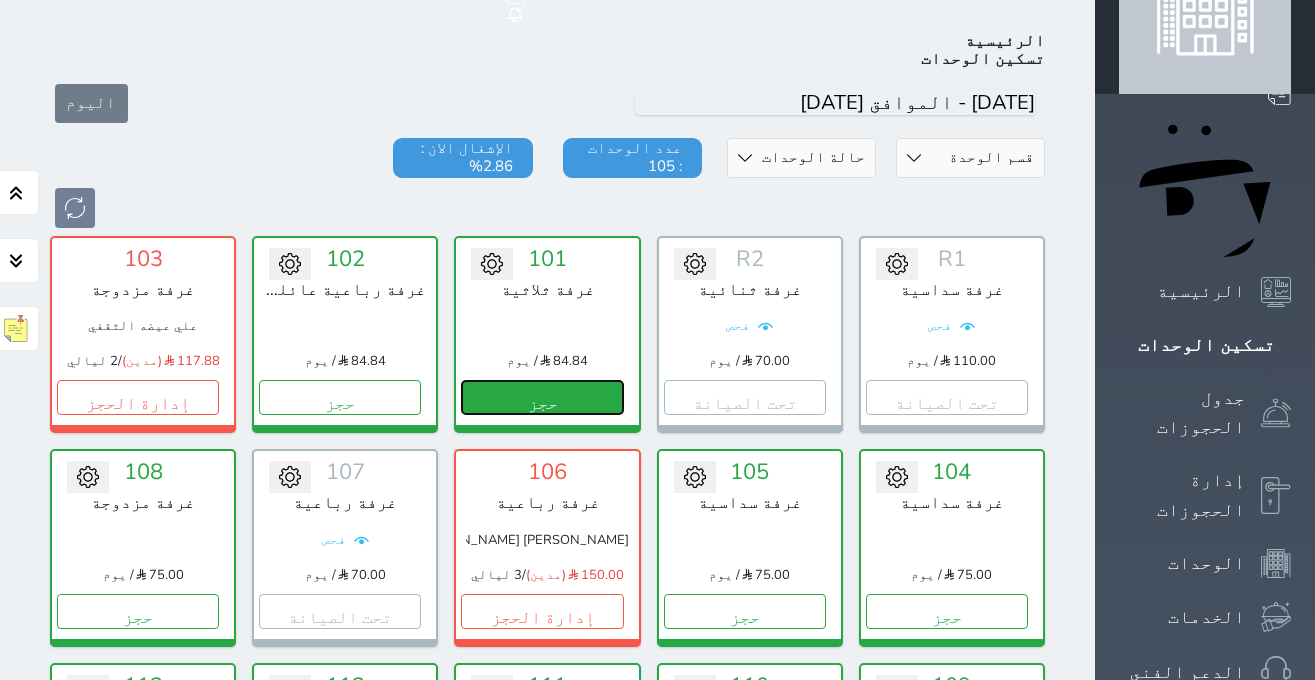 click on "حجز" at bounding box center [542, 397] 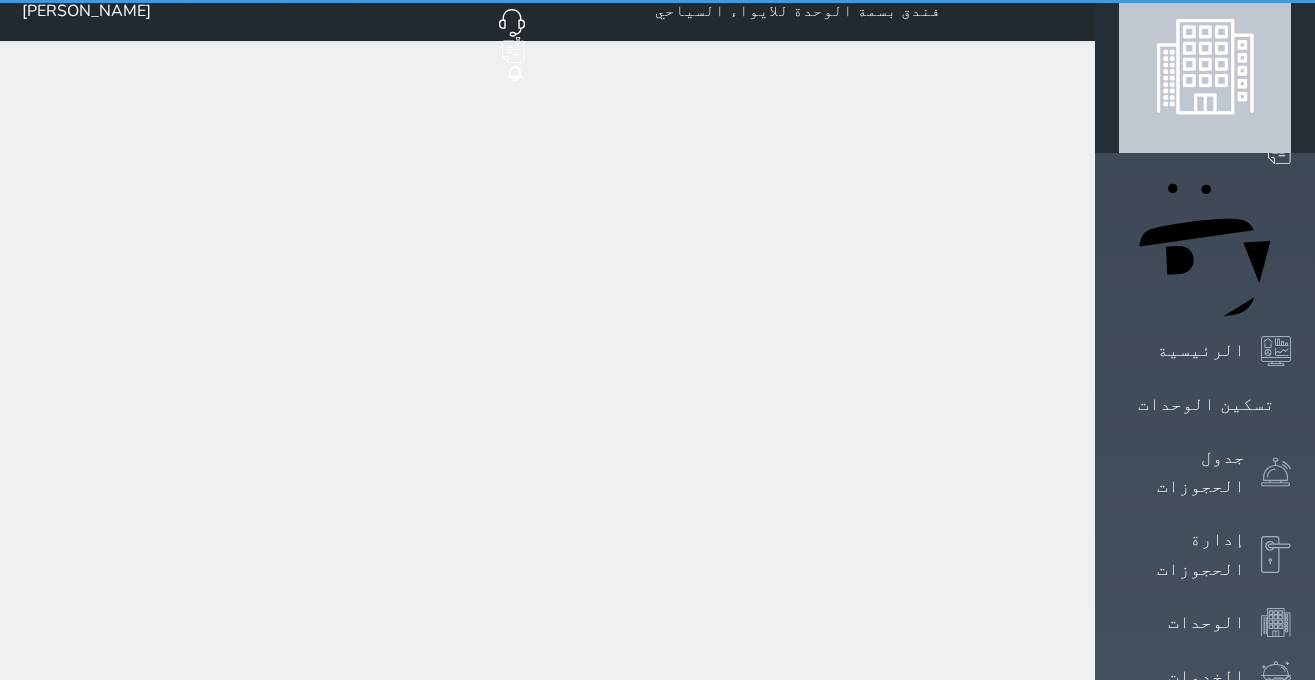 scroll, scrollTop: 0, scrollLeft: 0, axis: both 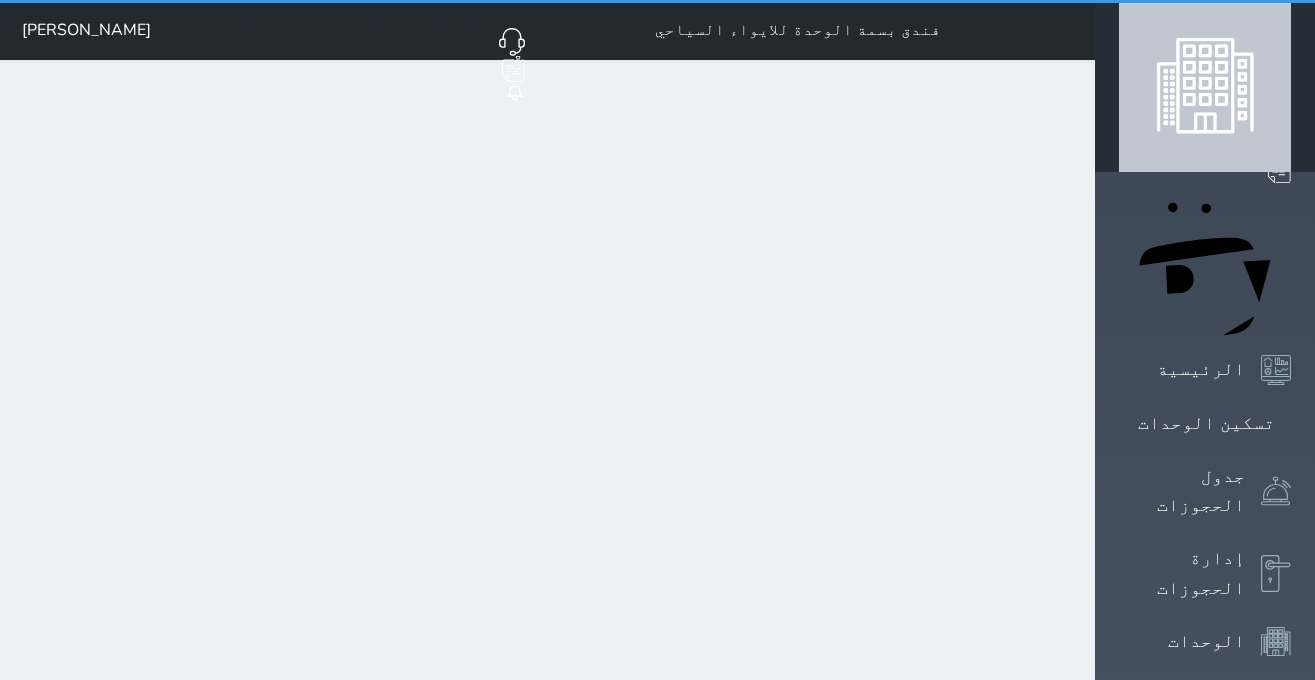 select on "1" 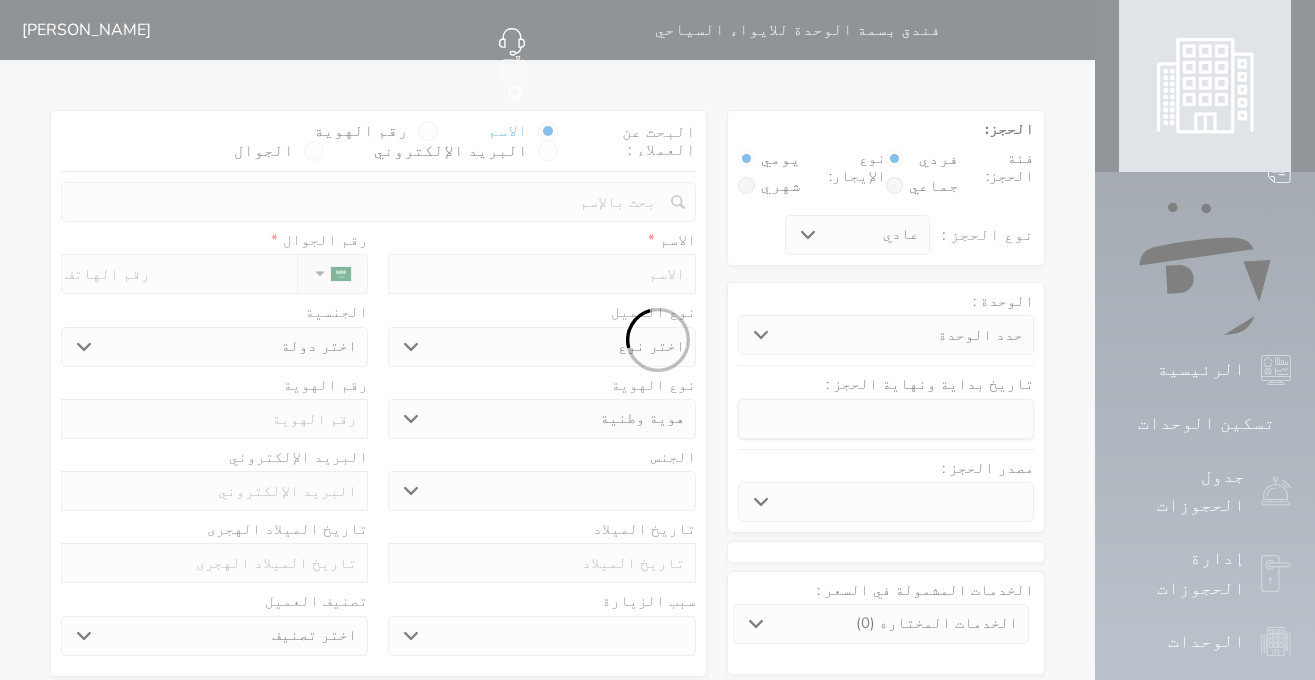 select 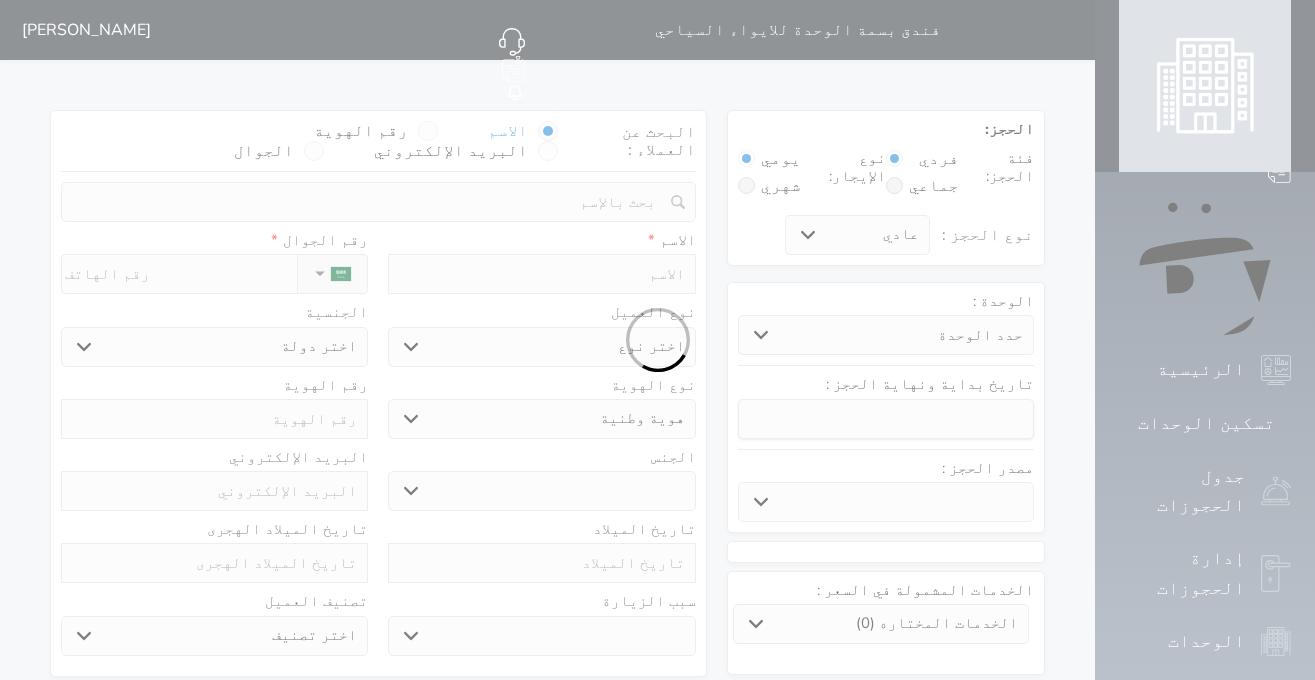 select 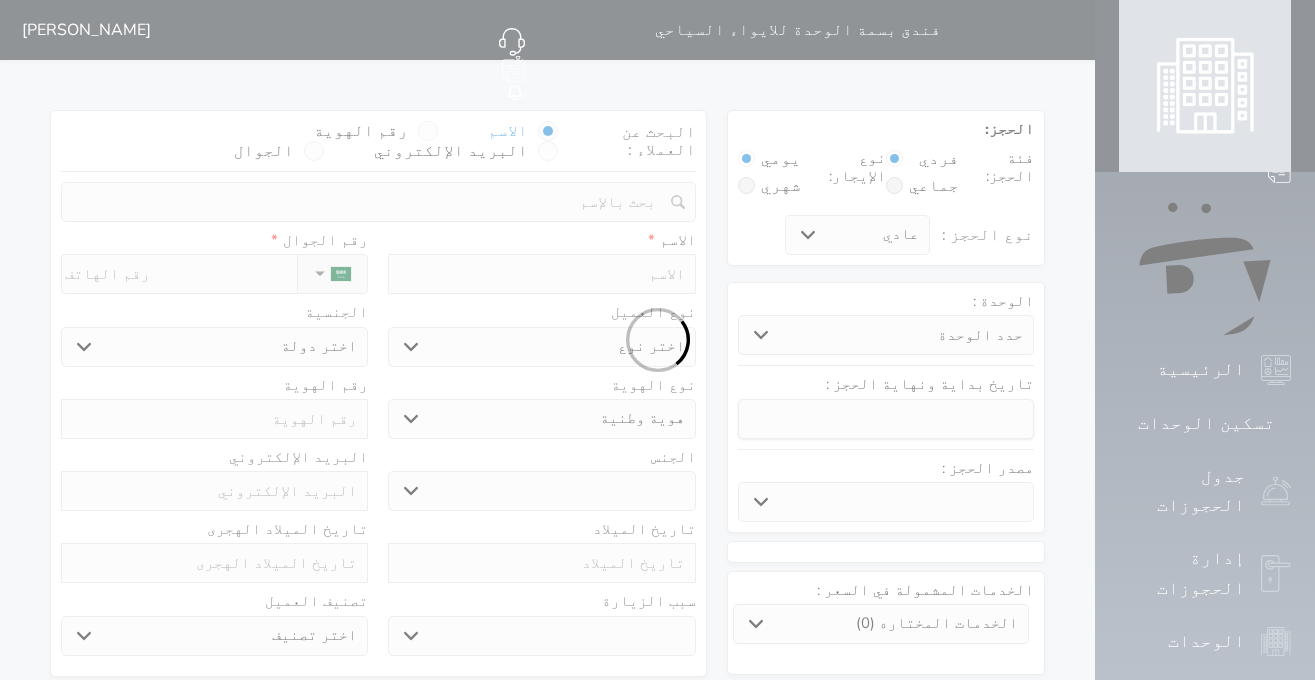 select 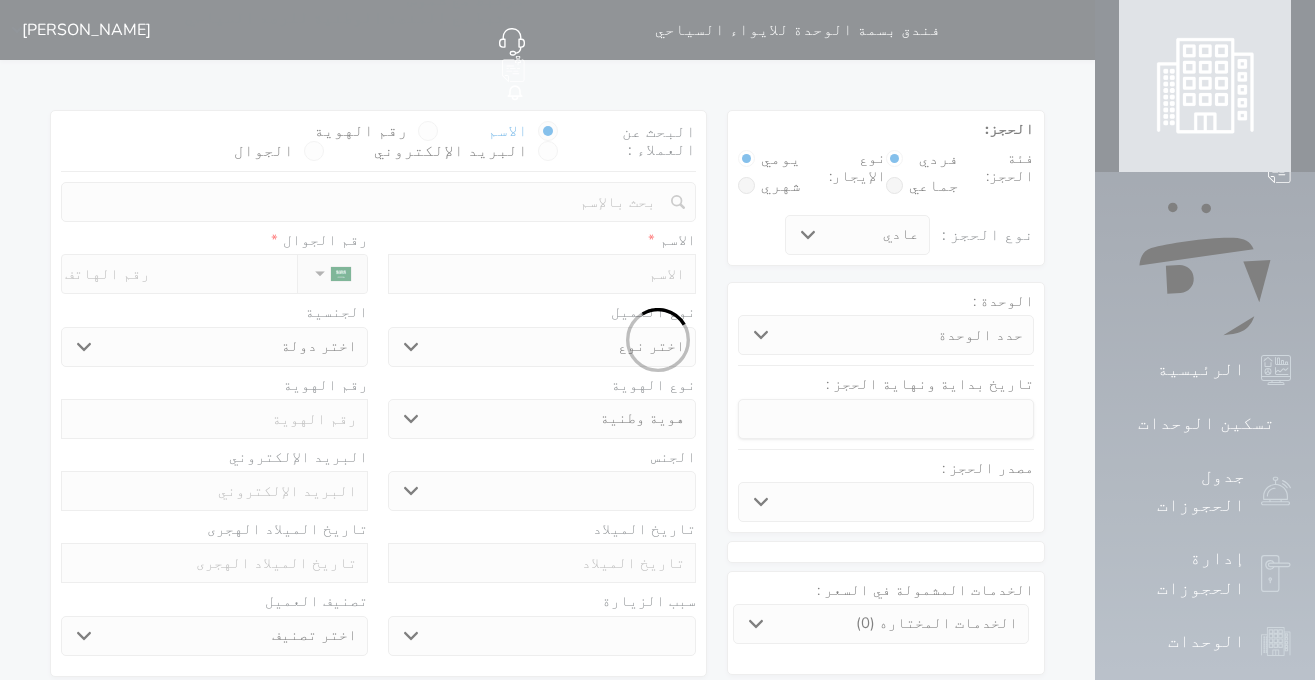 select 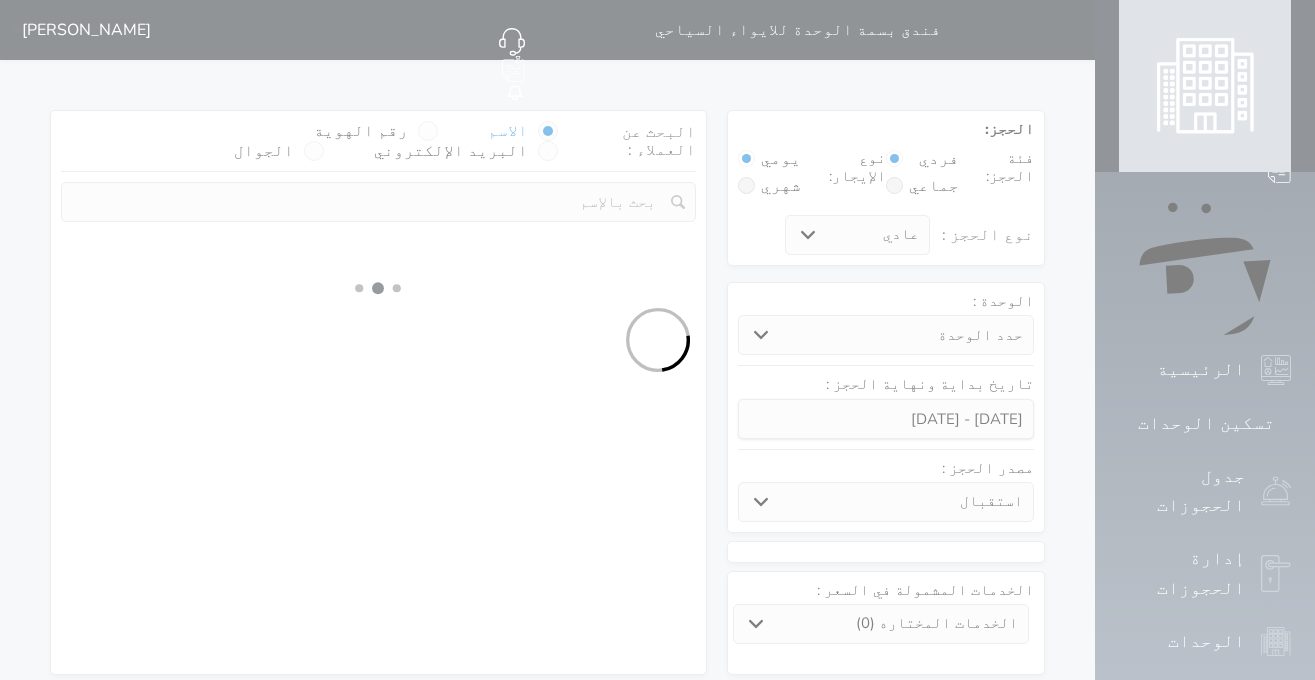 select 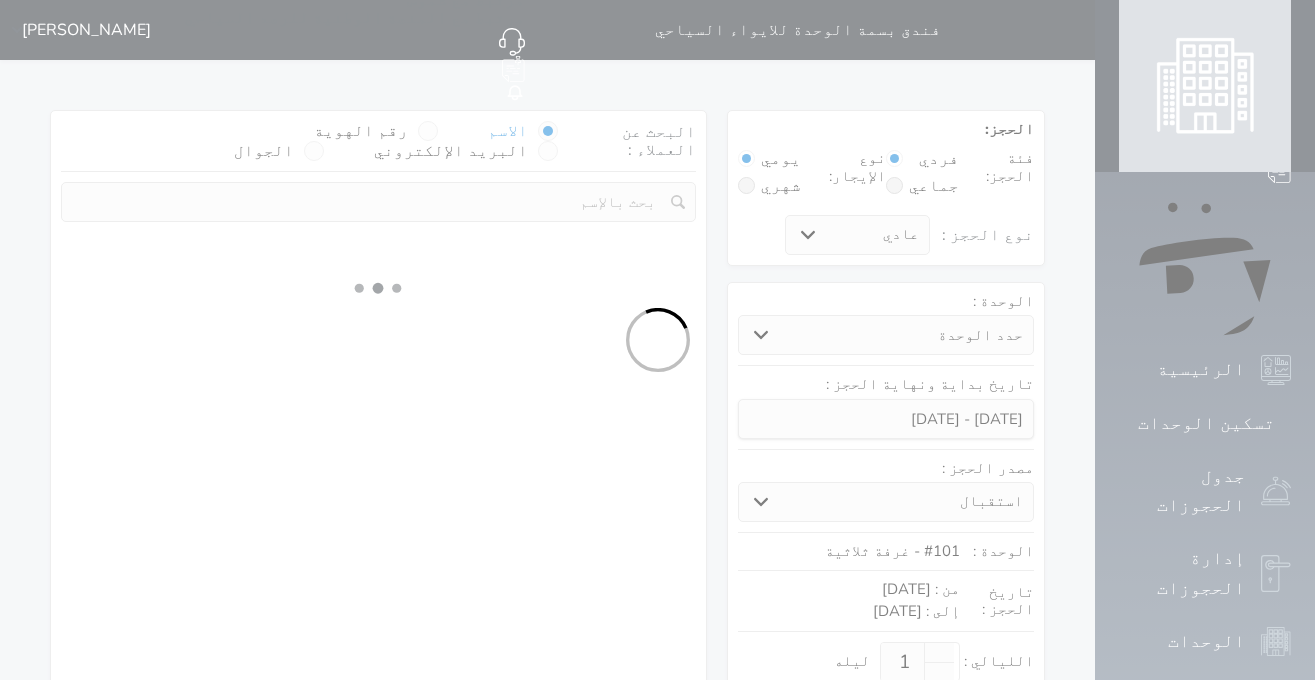 select on "1" 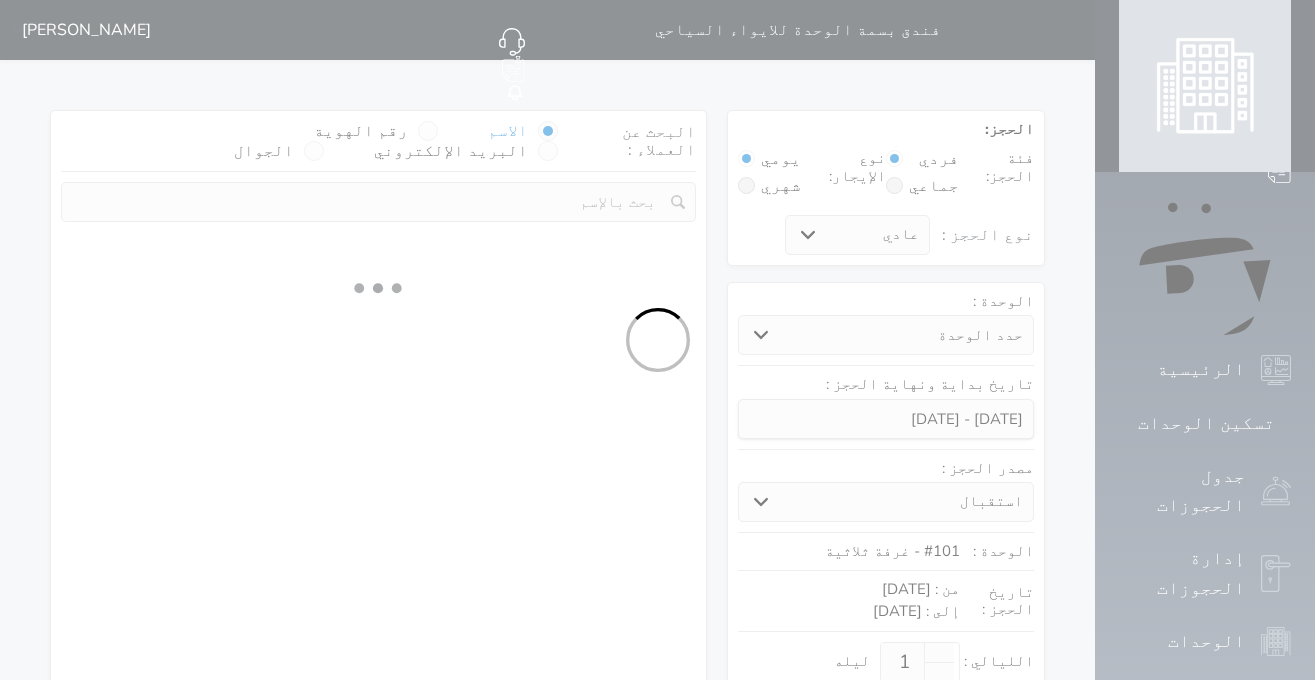 select on "113" 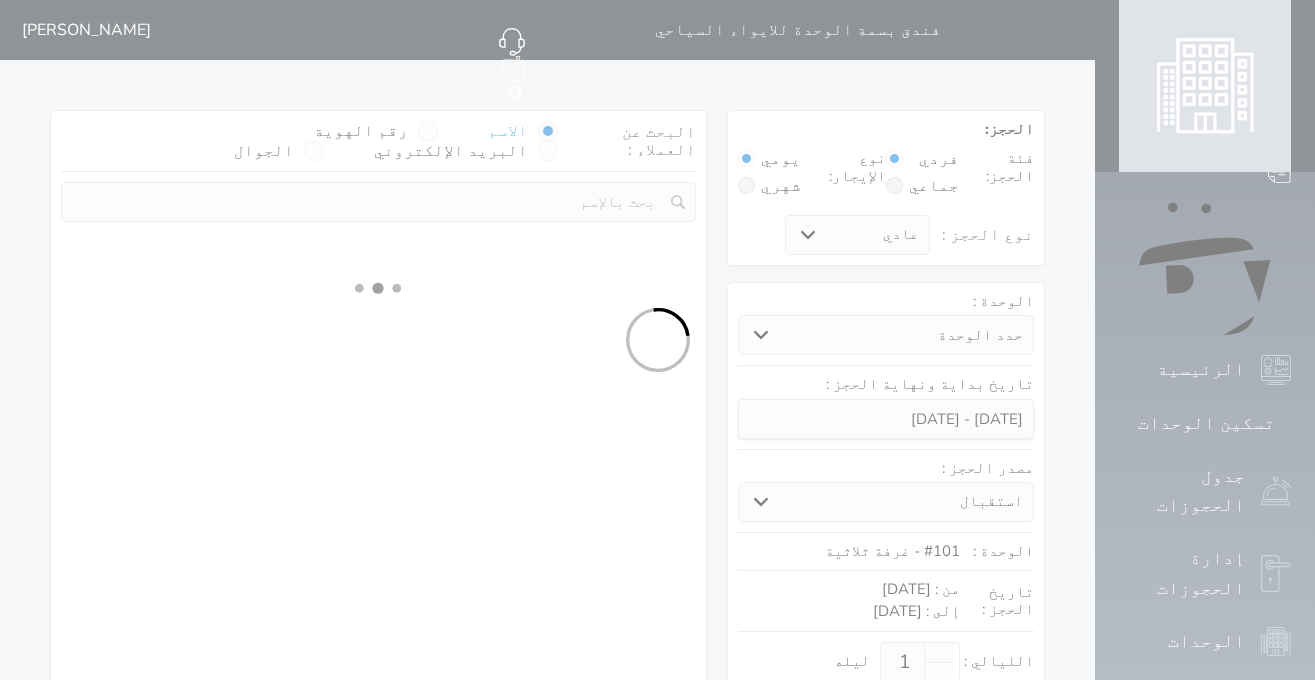 select on "1" 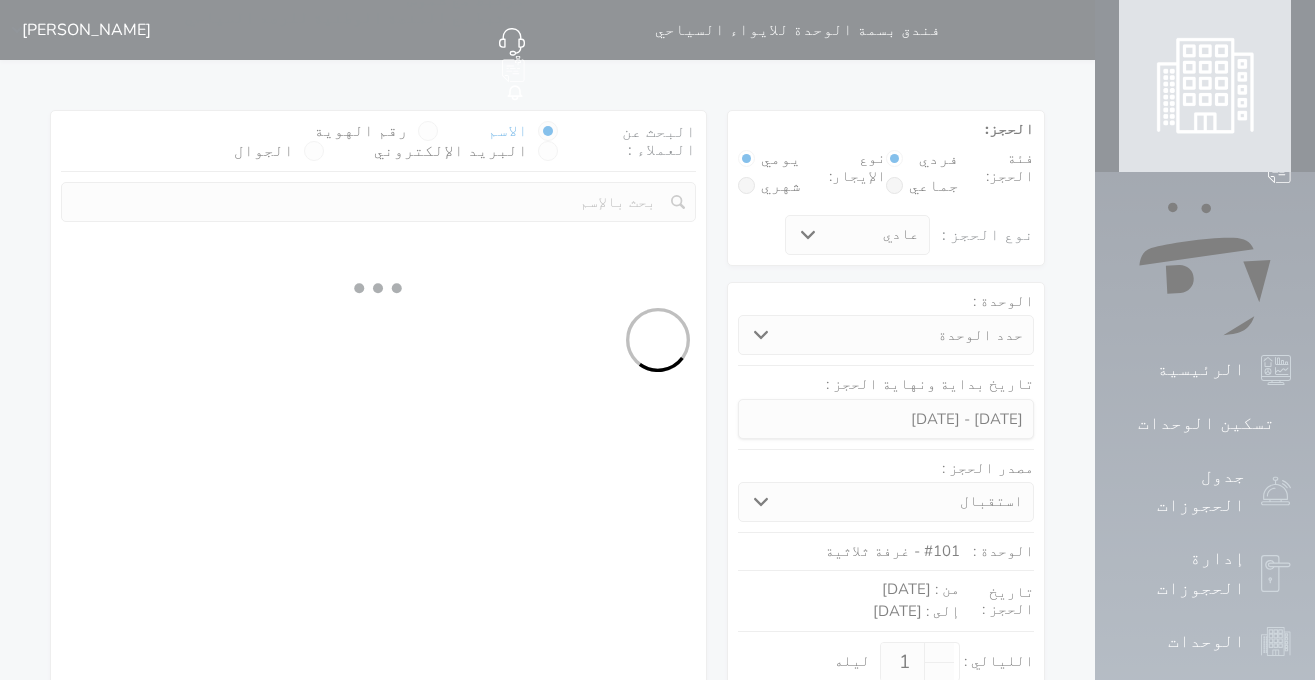 select 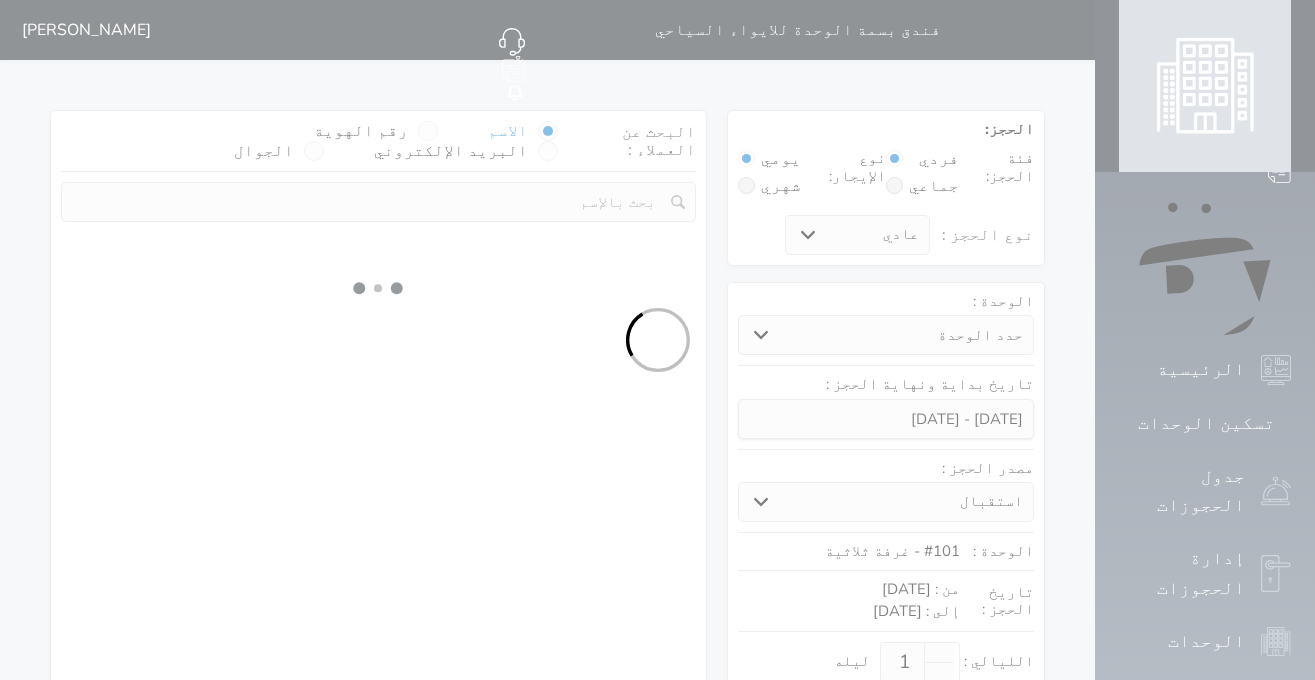 select on "7" 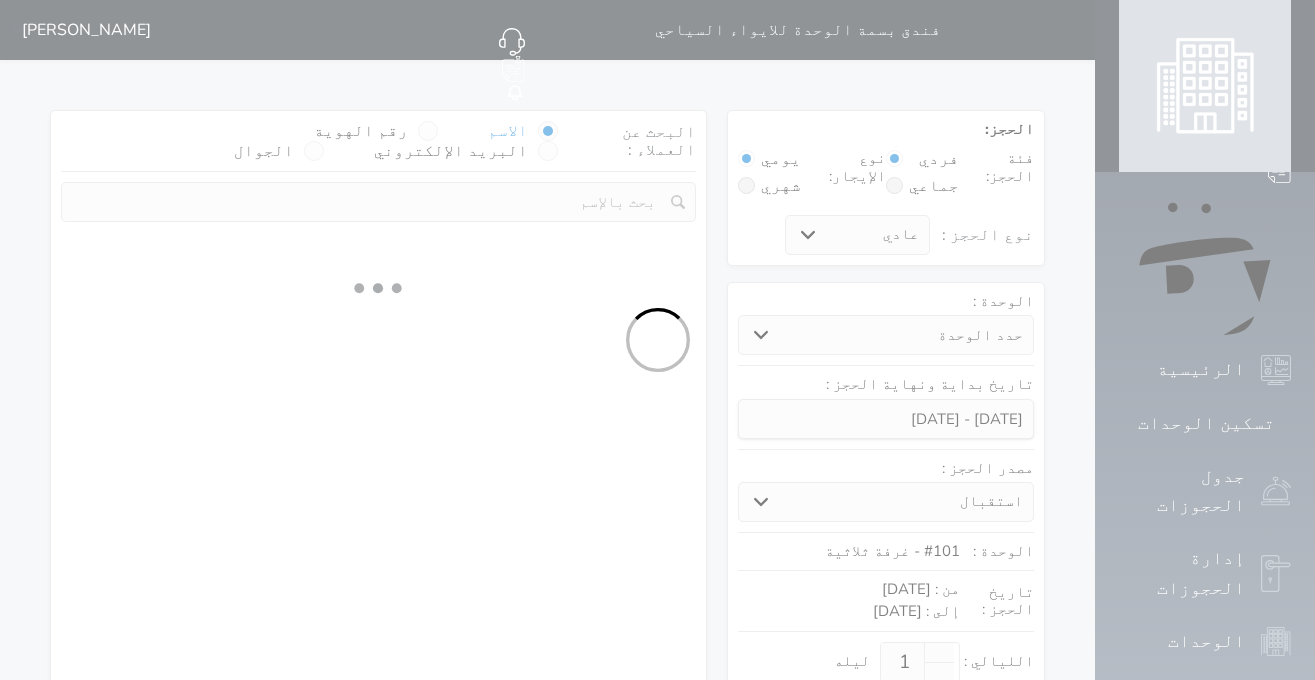 select 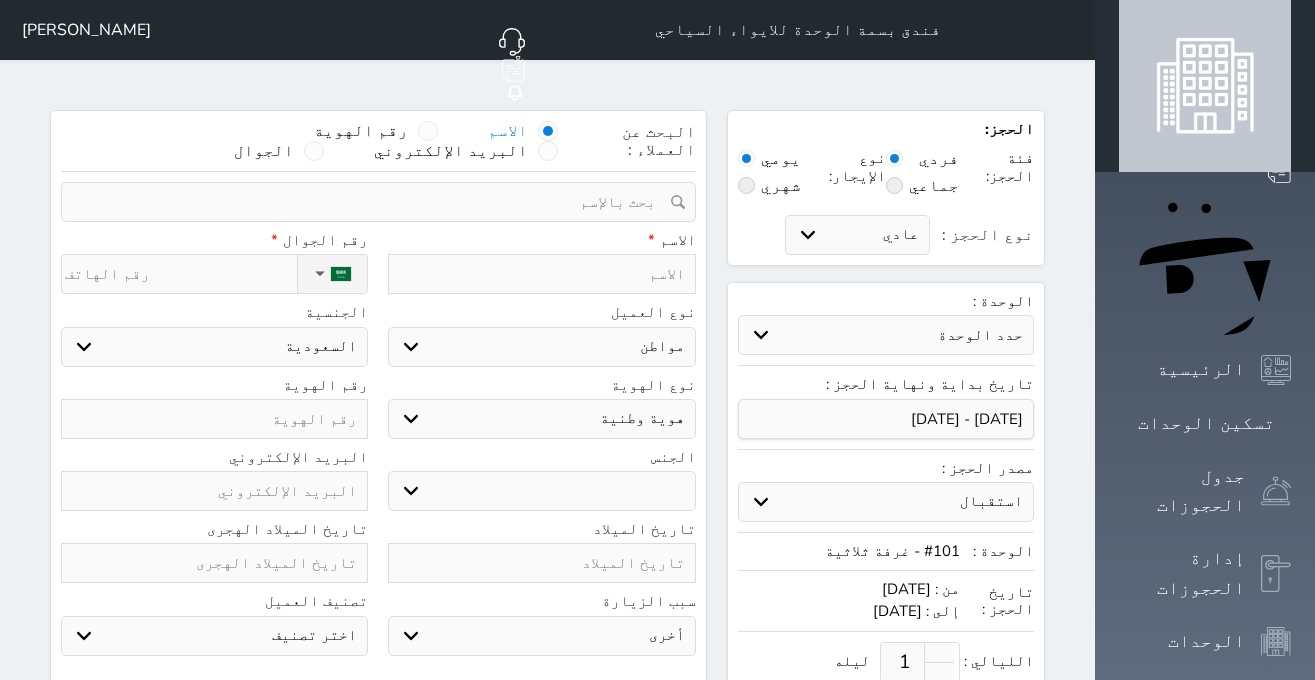 select 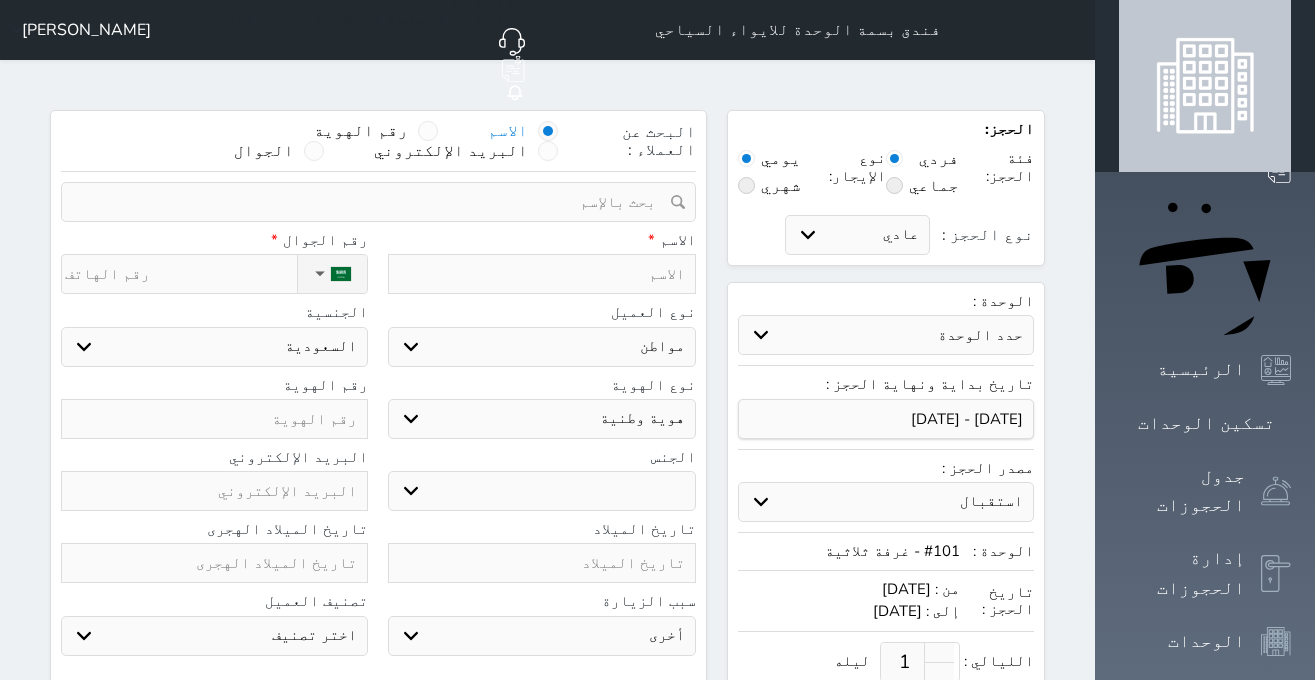 select 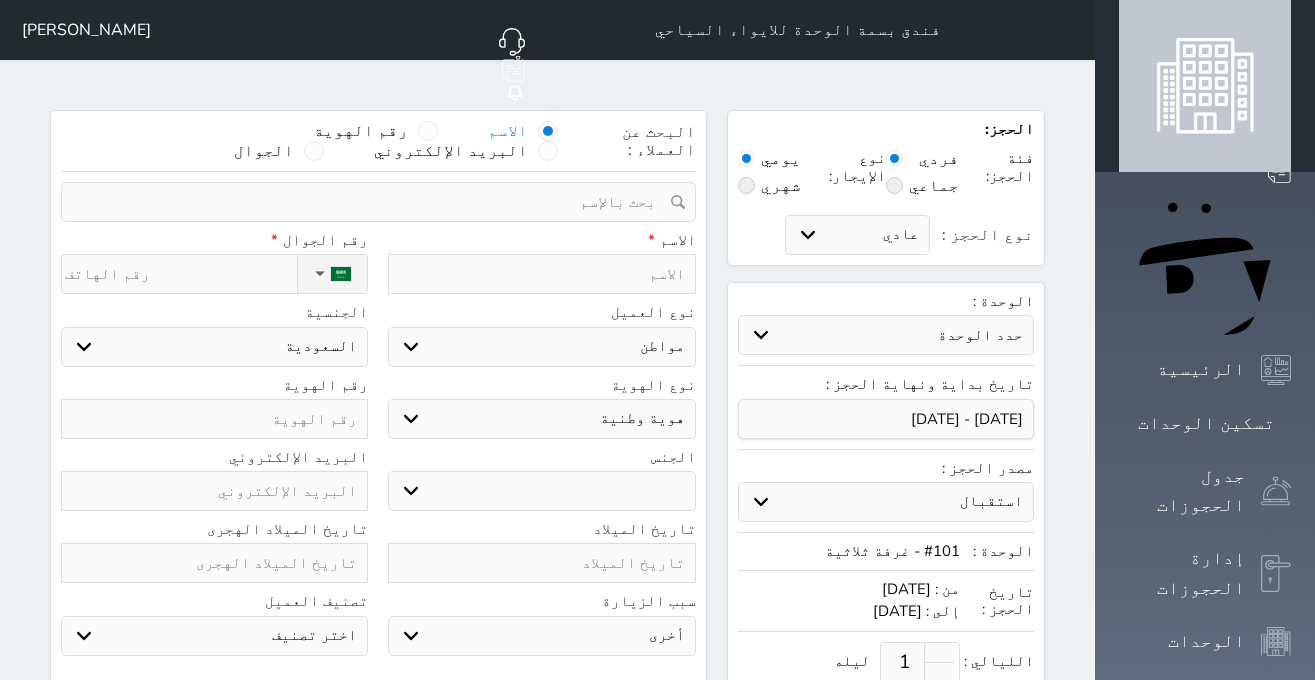 select 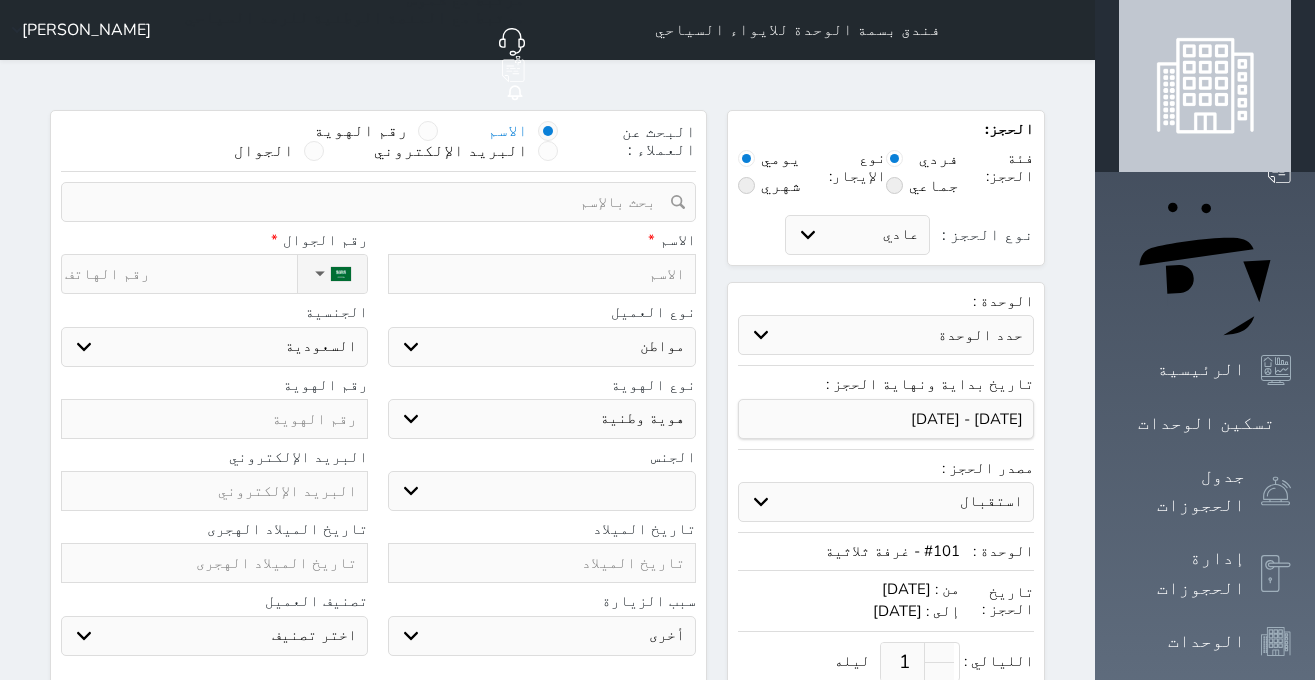 select 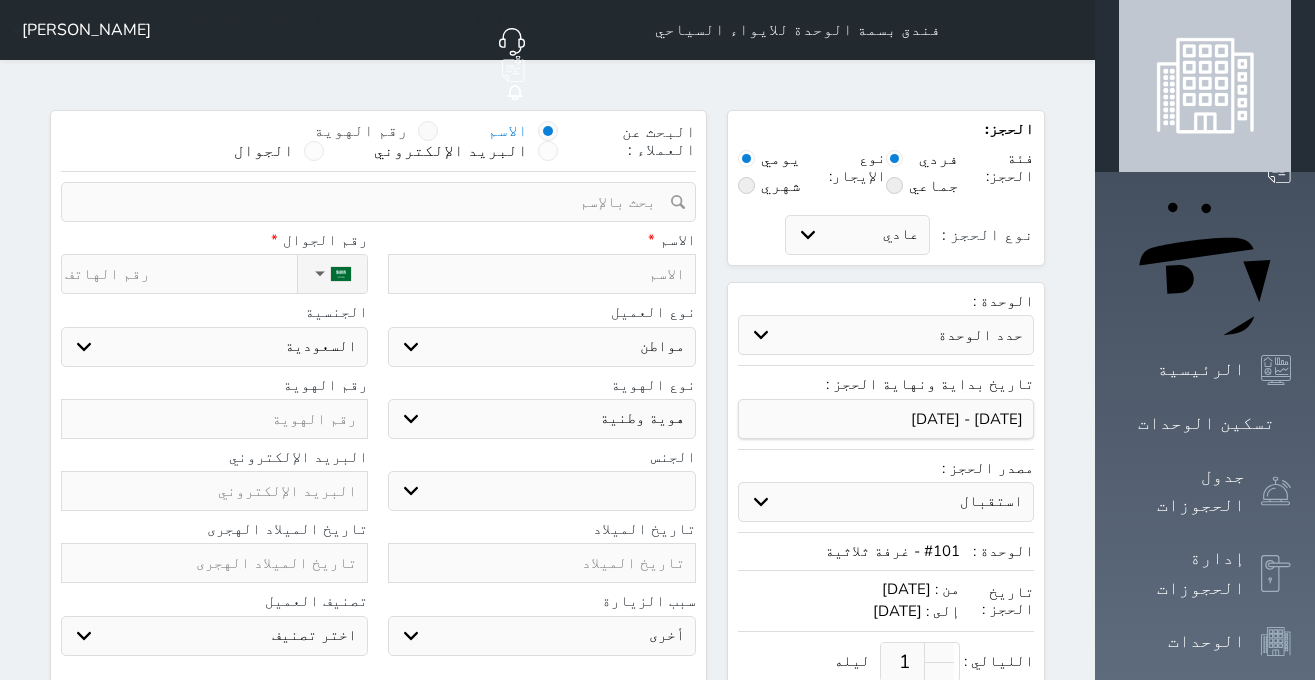 click at bounding box center (428, 131) 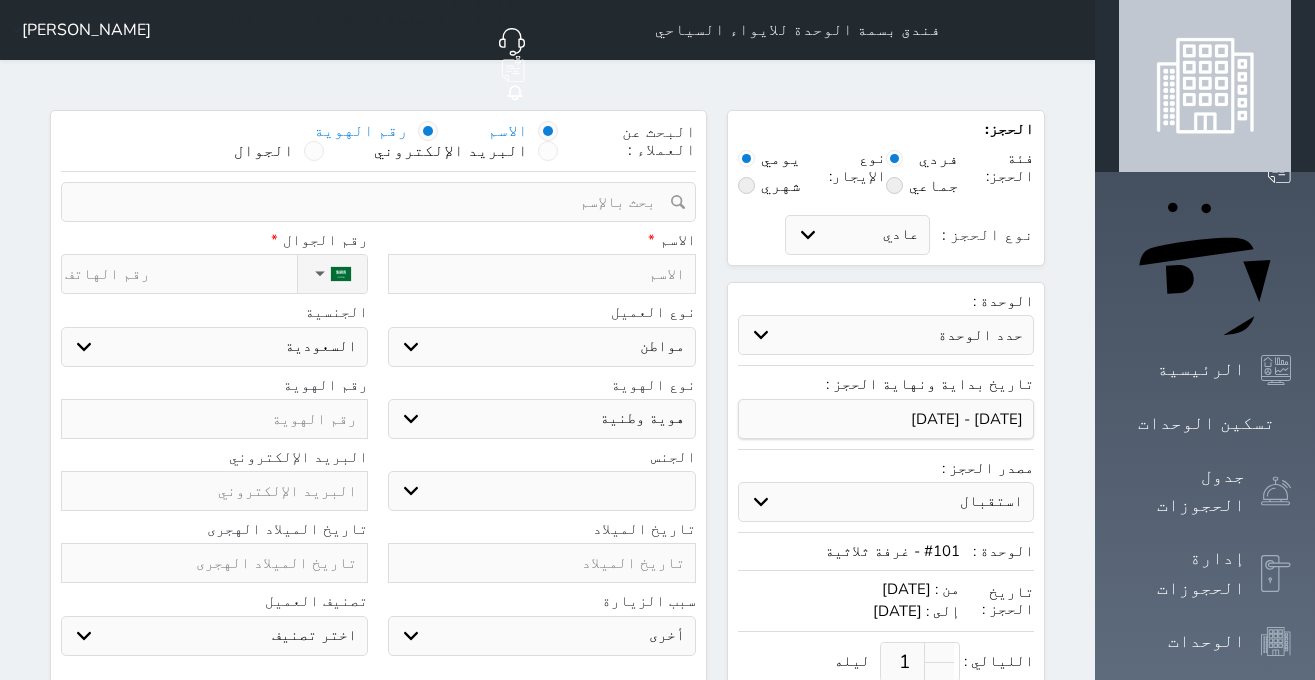 select 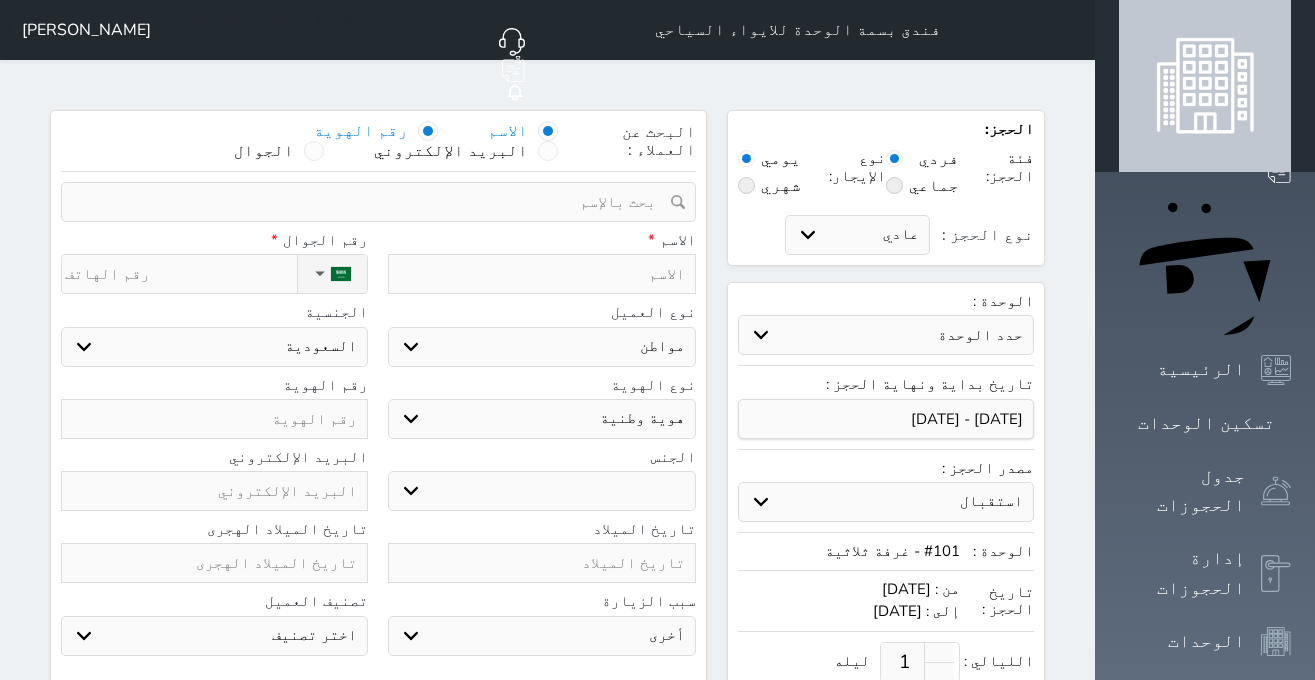 select 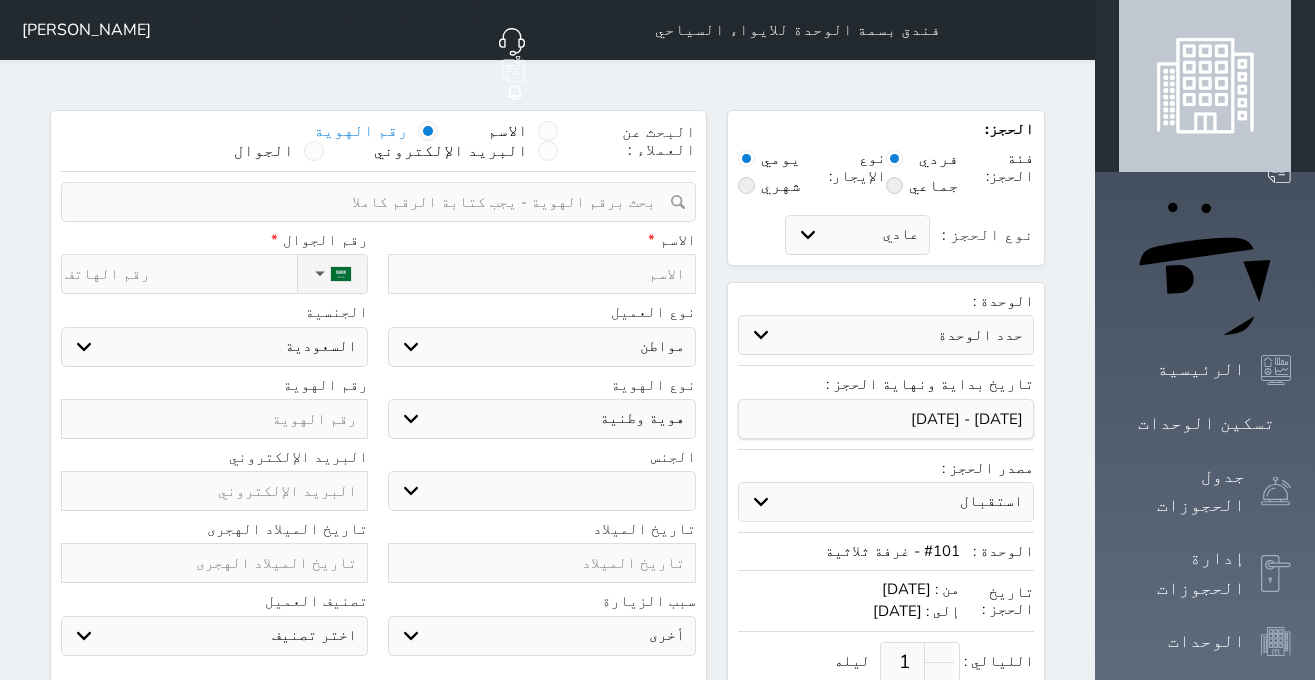 click at bounding box center [371, 202] 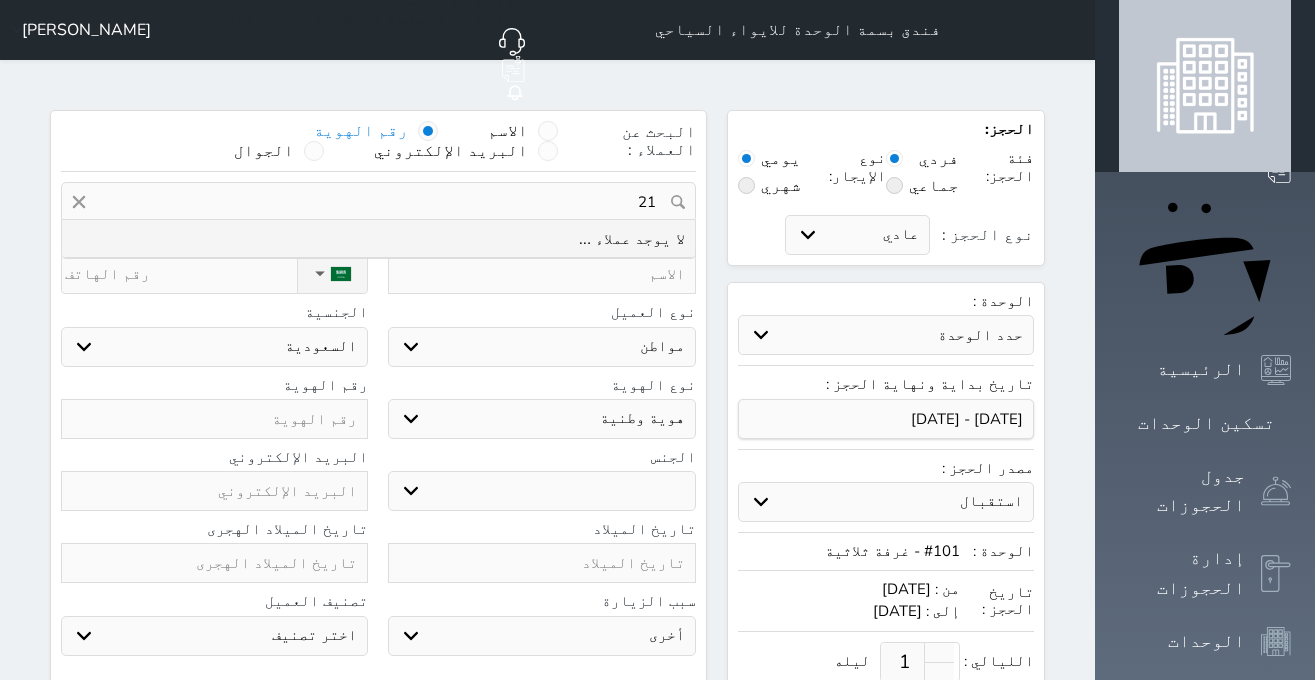 type on "2" 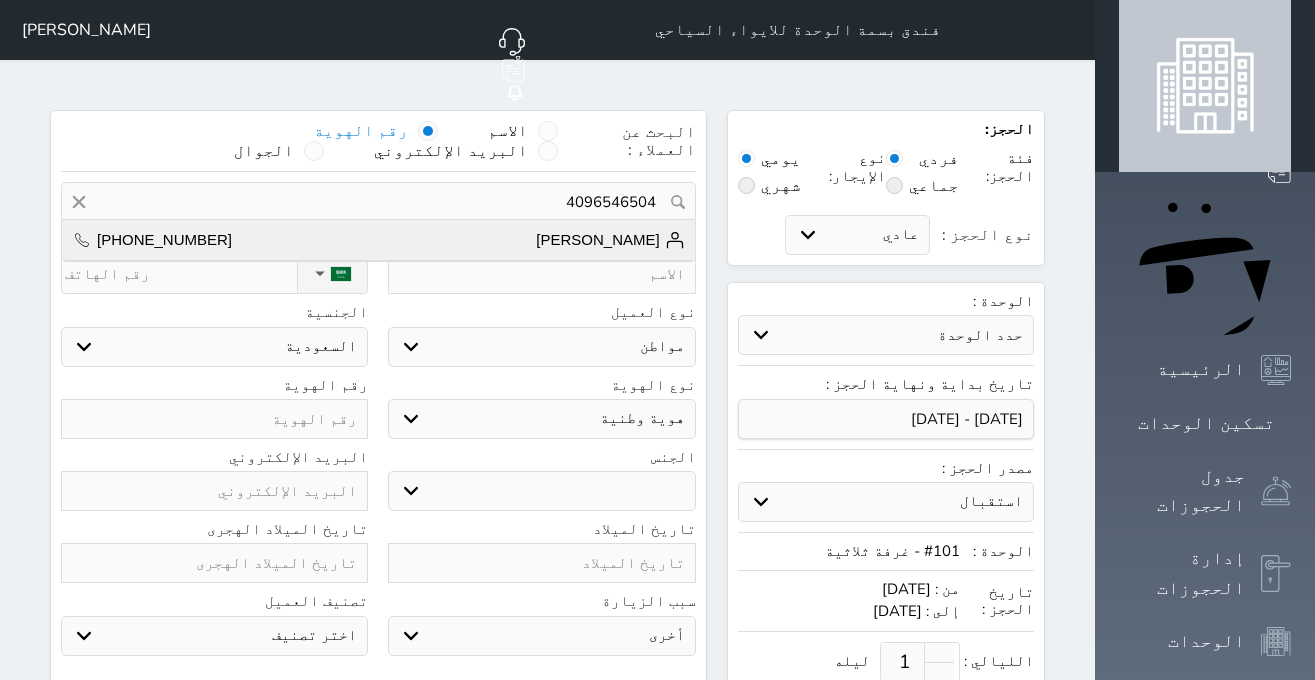 click on "[PERSON_NAME]   [PHONE_NUMBER]" at bounding box center (378, 240) 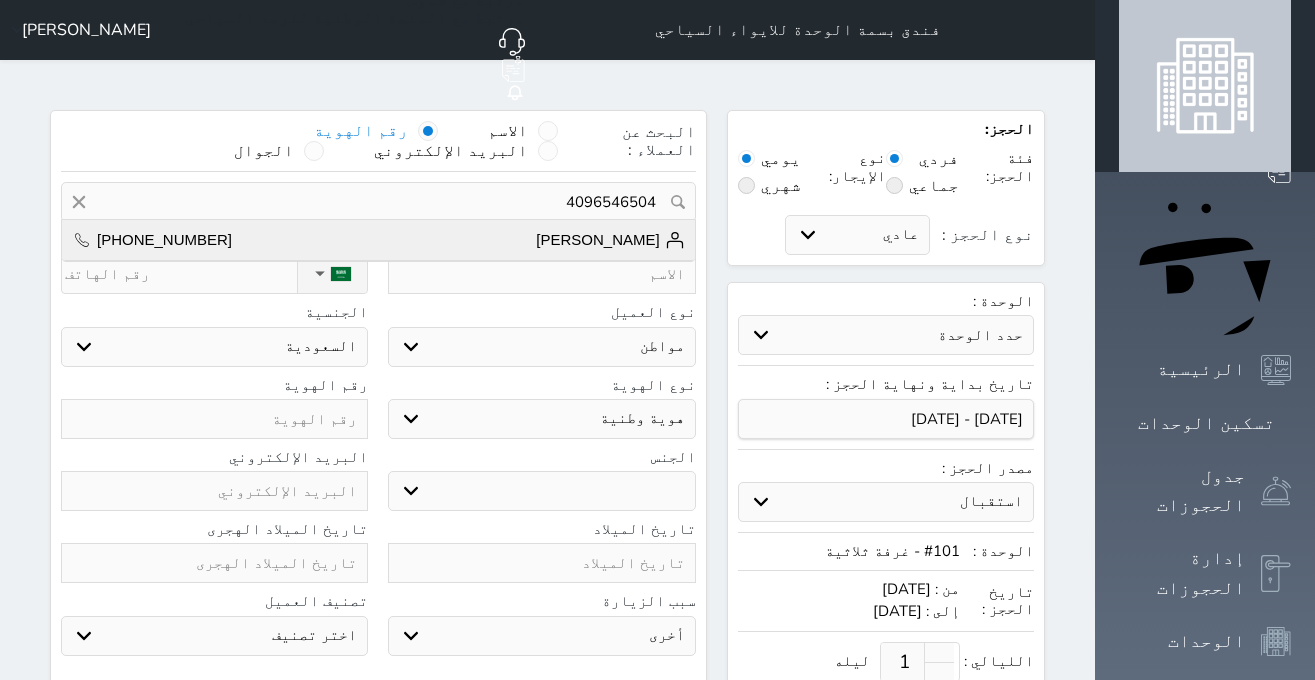 type on "[PERSON_NAME]  ||  [PHONE_NUMBER]" 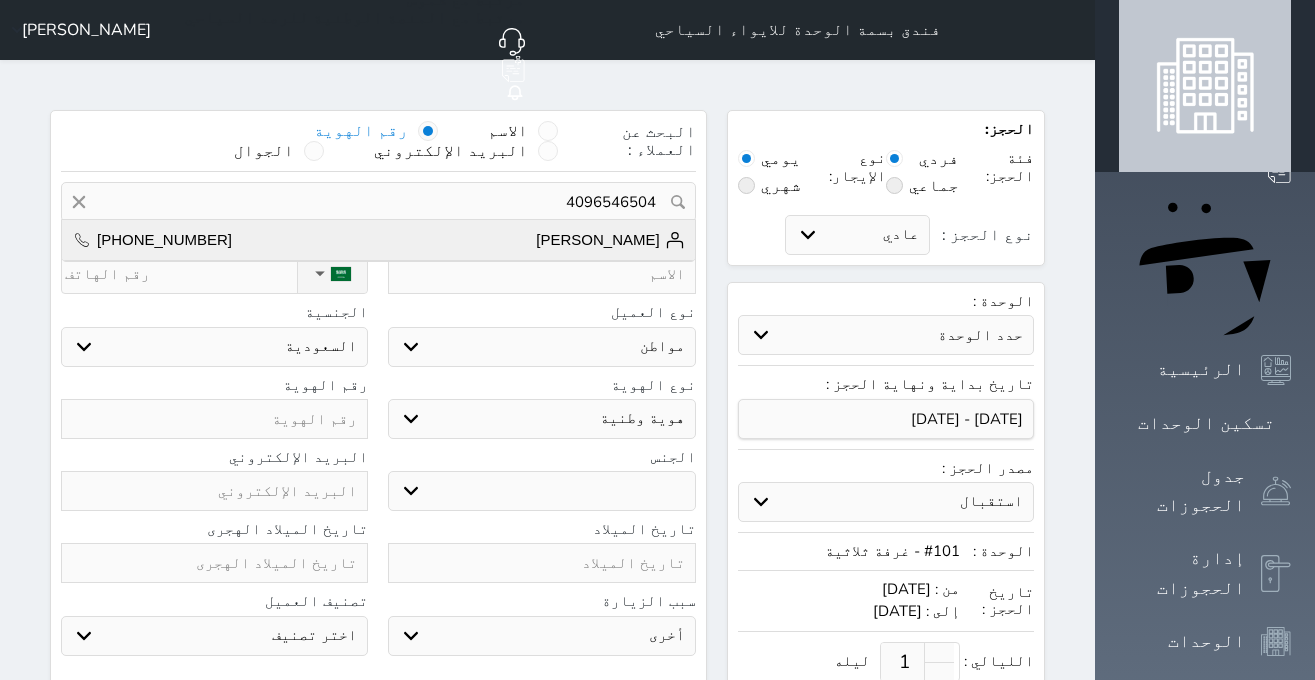 type on "[PERSON_NAME]" 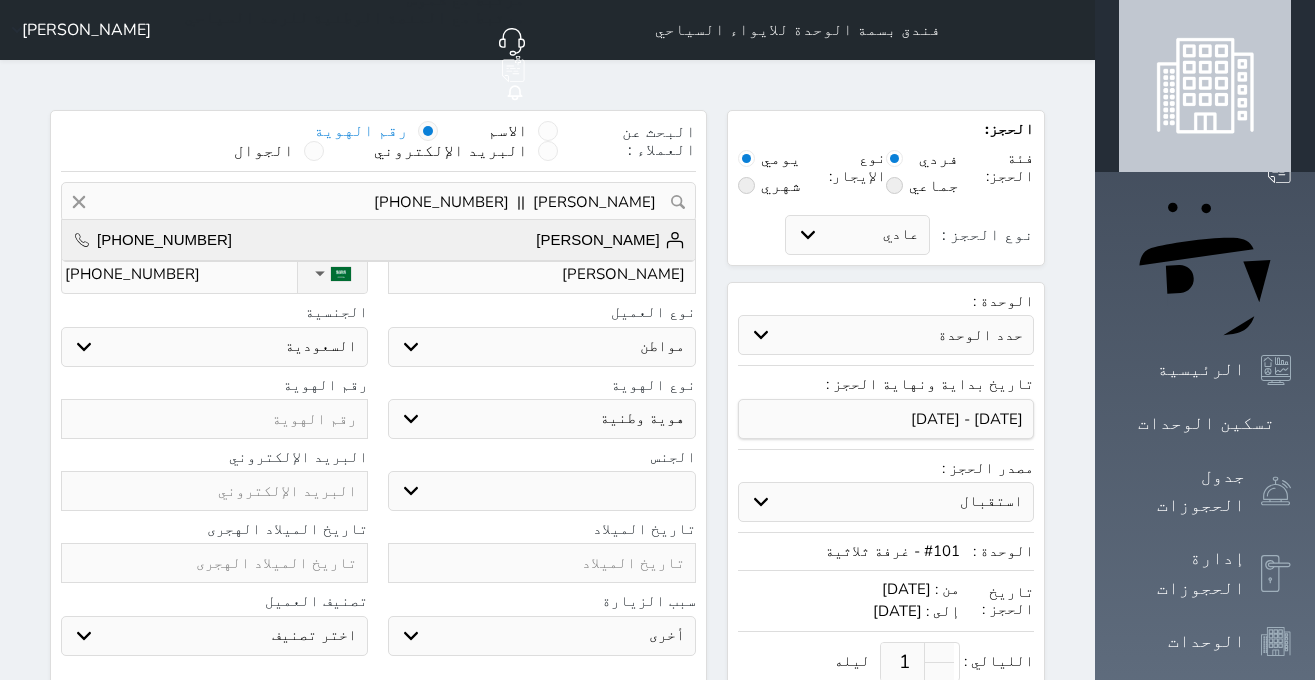 select on "3" 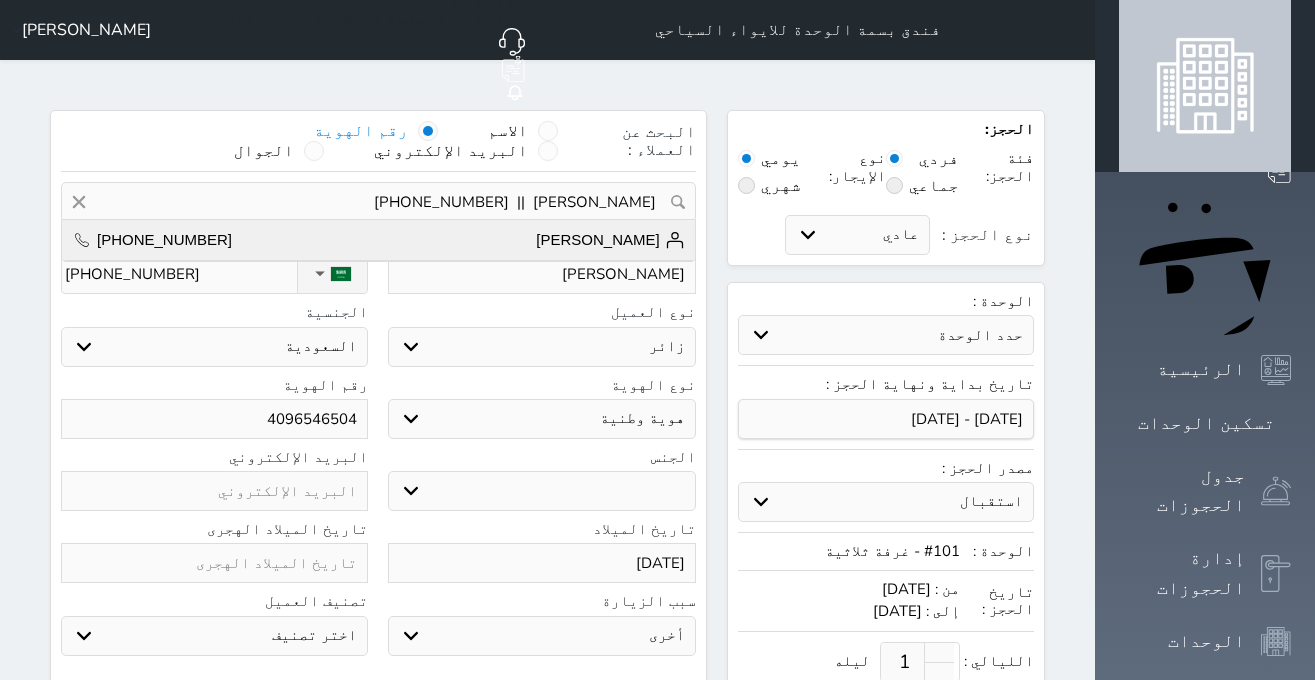 select on "104" 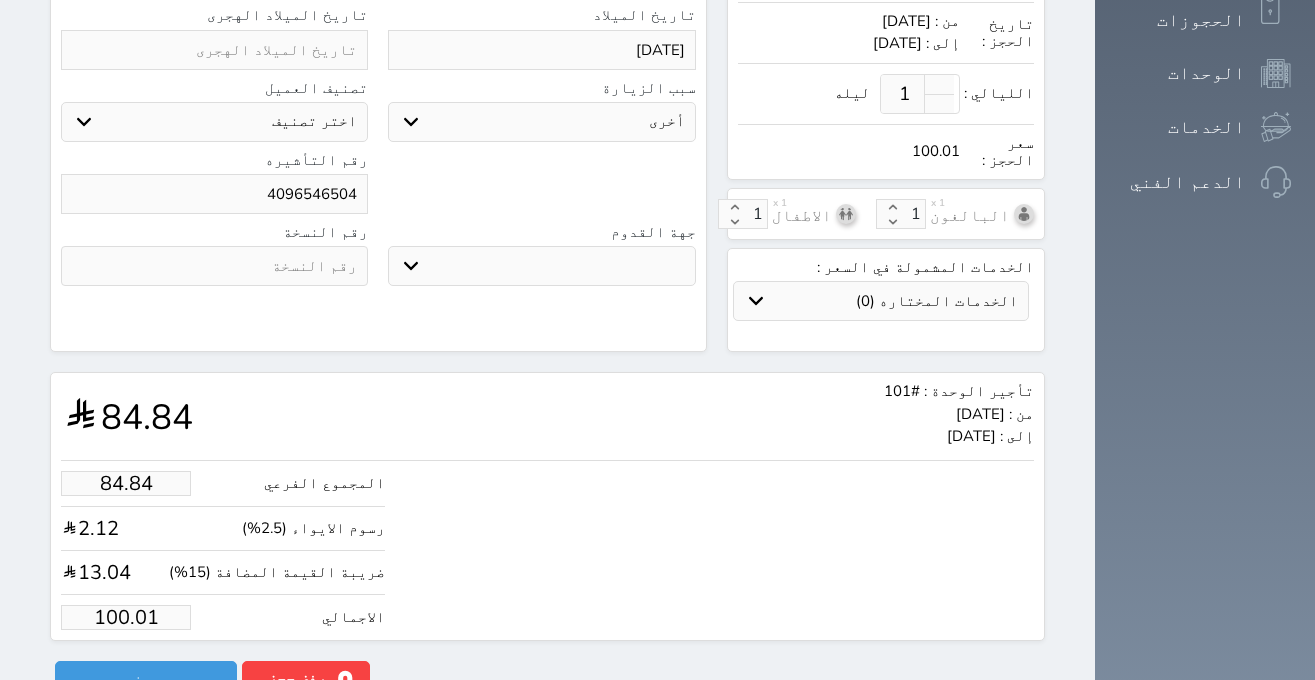 scroll, scrollTop: 575, scrollLeft: 0, axis: vertical 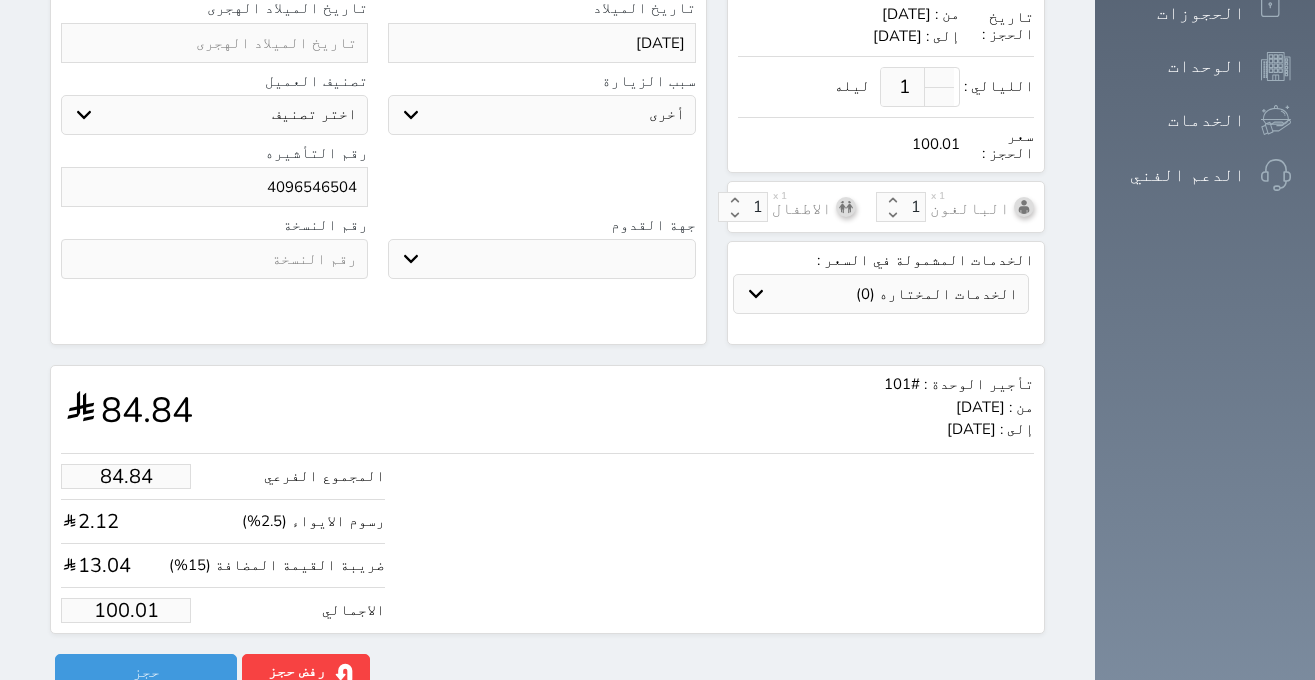 select 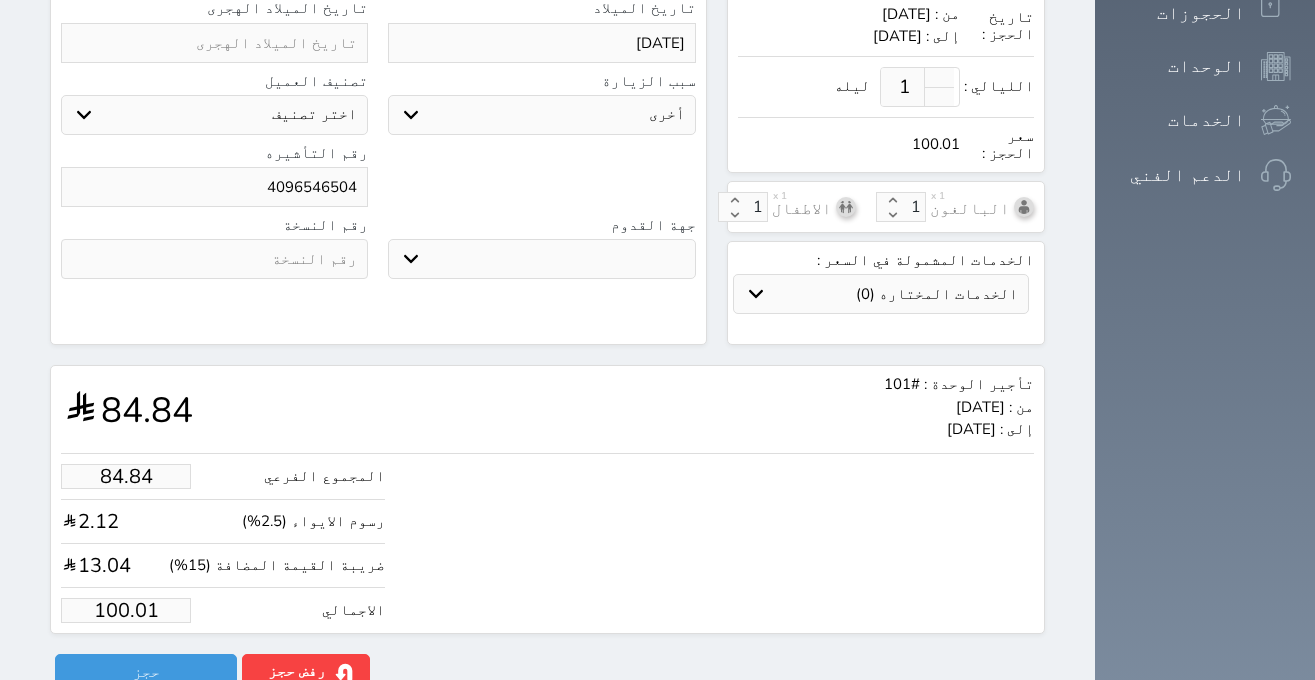 drag, startPoint x: 57, startPoint y: 572, endPoint x: 191, endPoint y: 591, distance: 135.34032 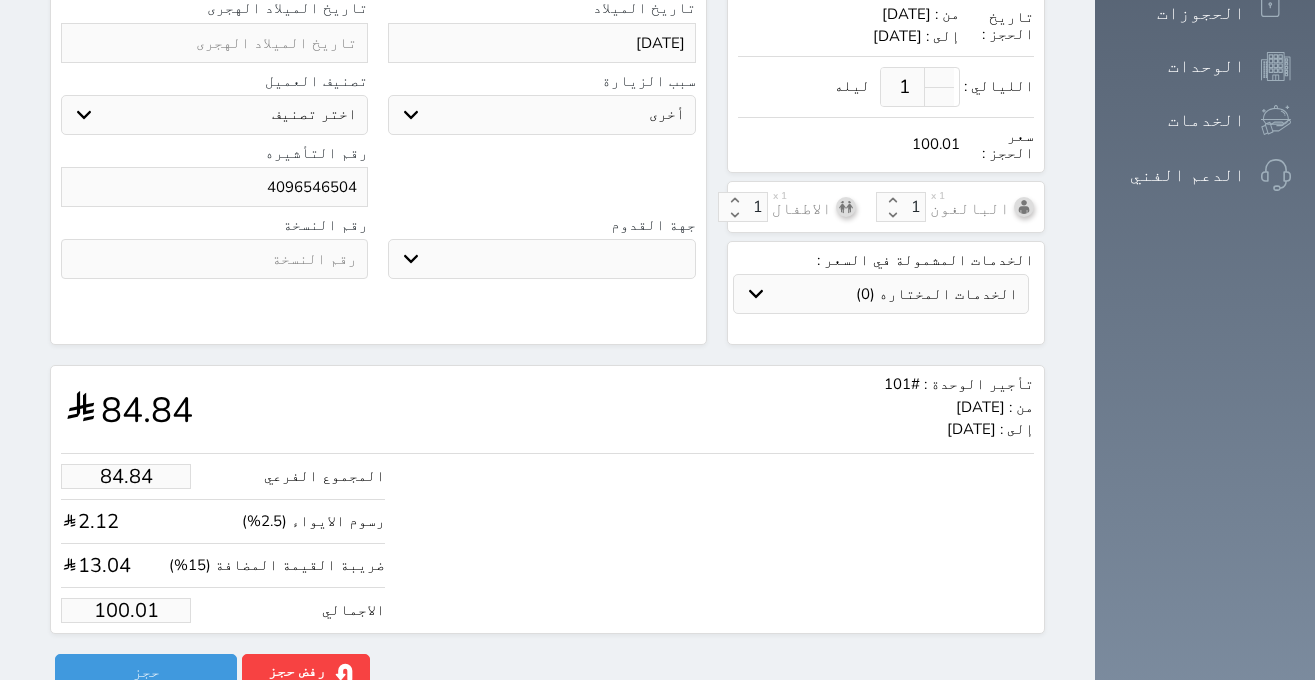 click on "100.01" at bounding box center [126, 610] 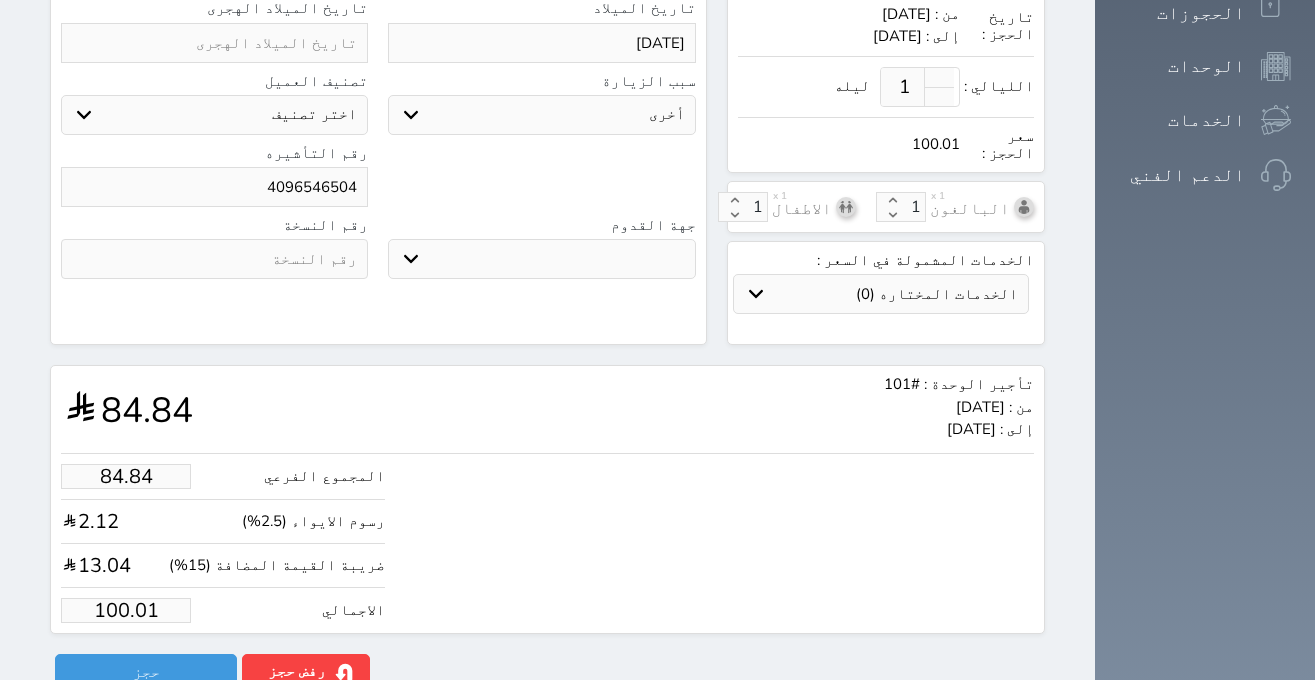 type on "4.24" 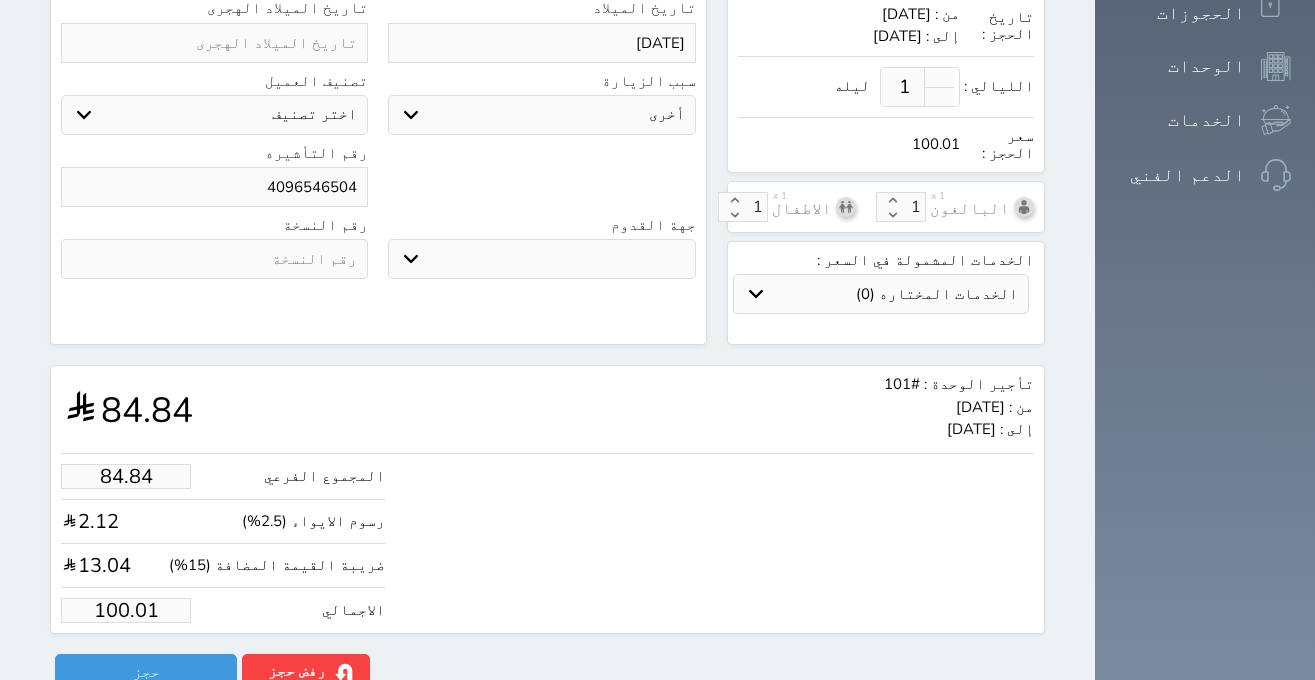 select 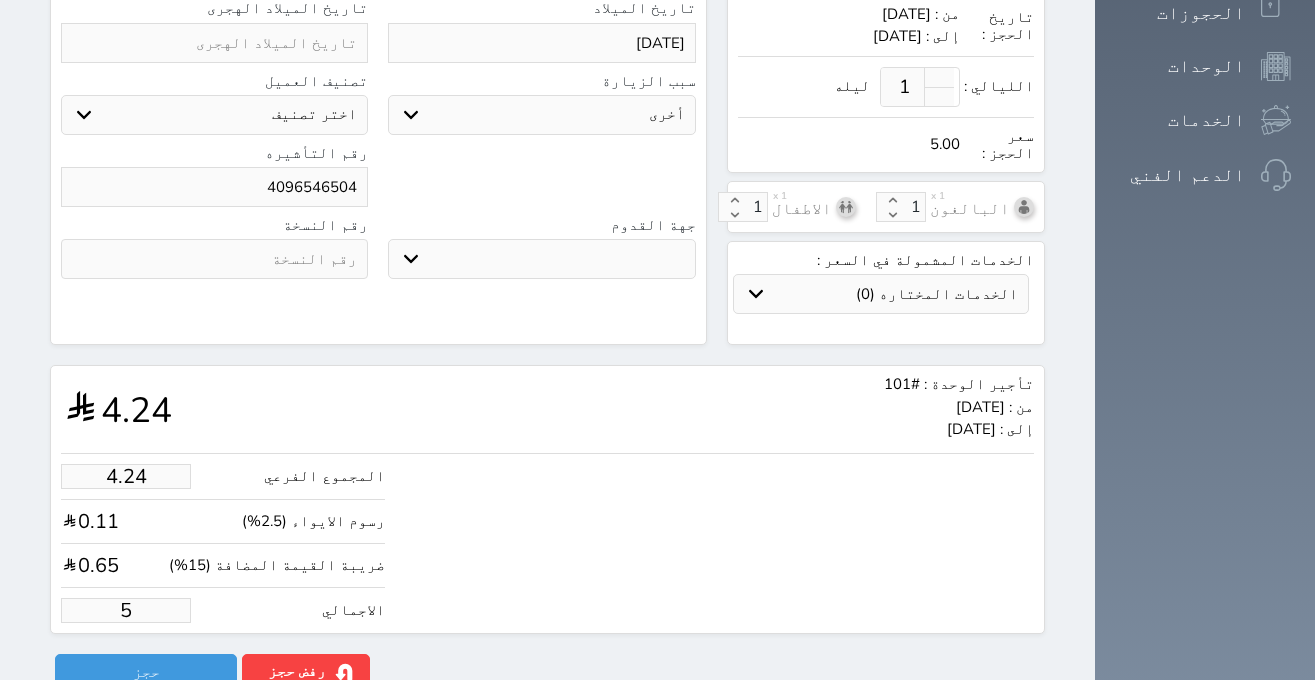 type on "42.42" 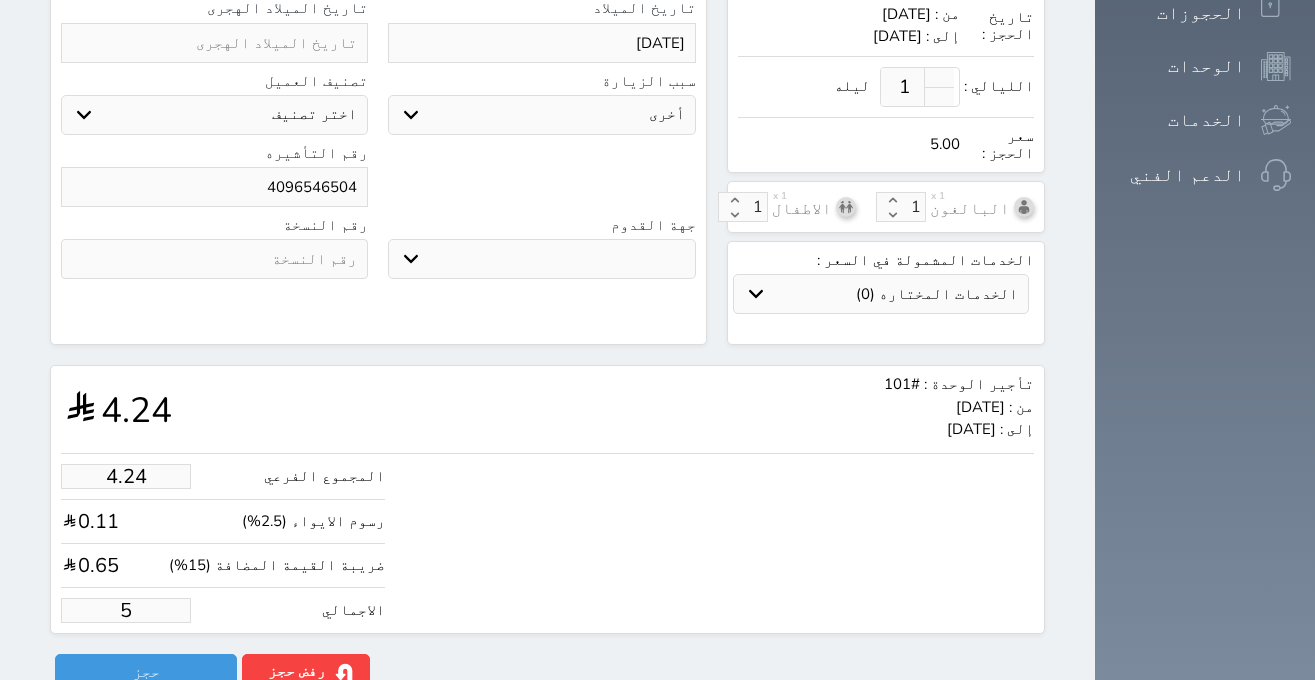 type on "50" 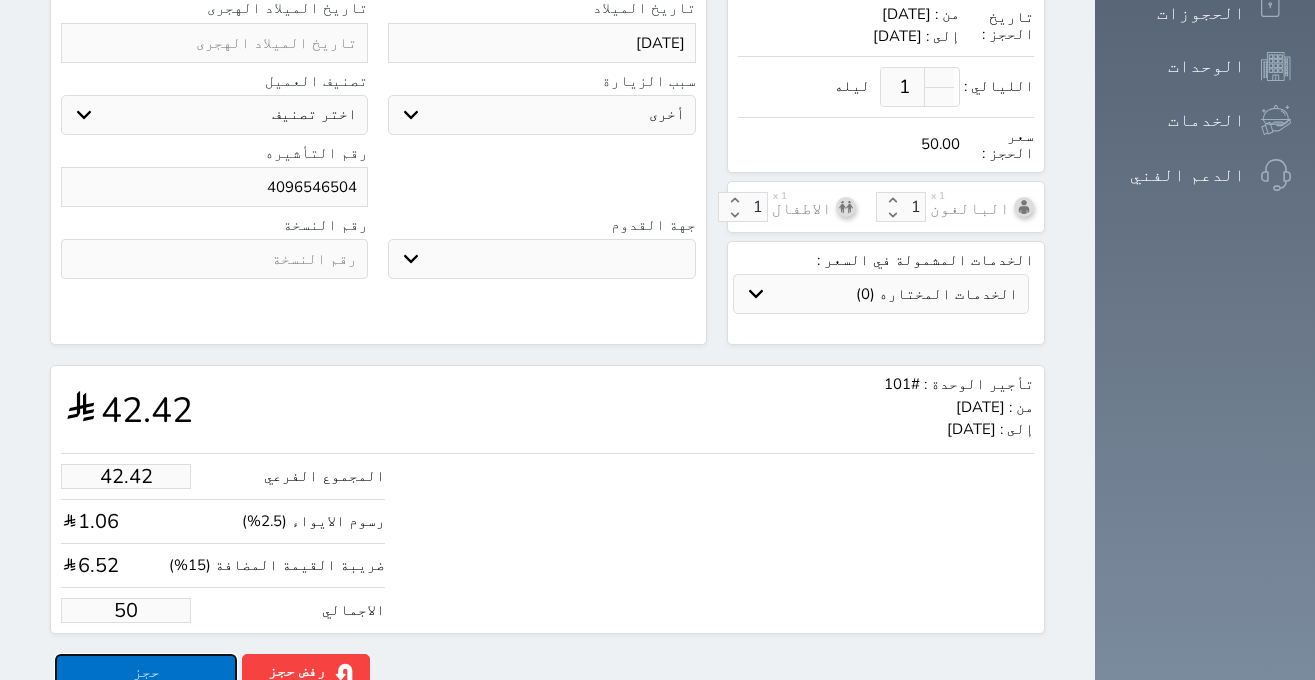 type on "50.00" 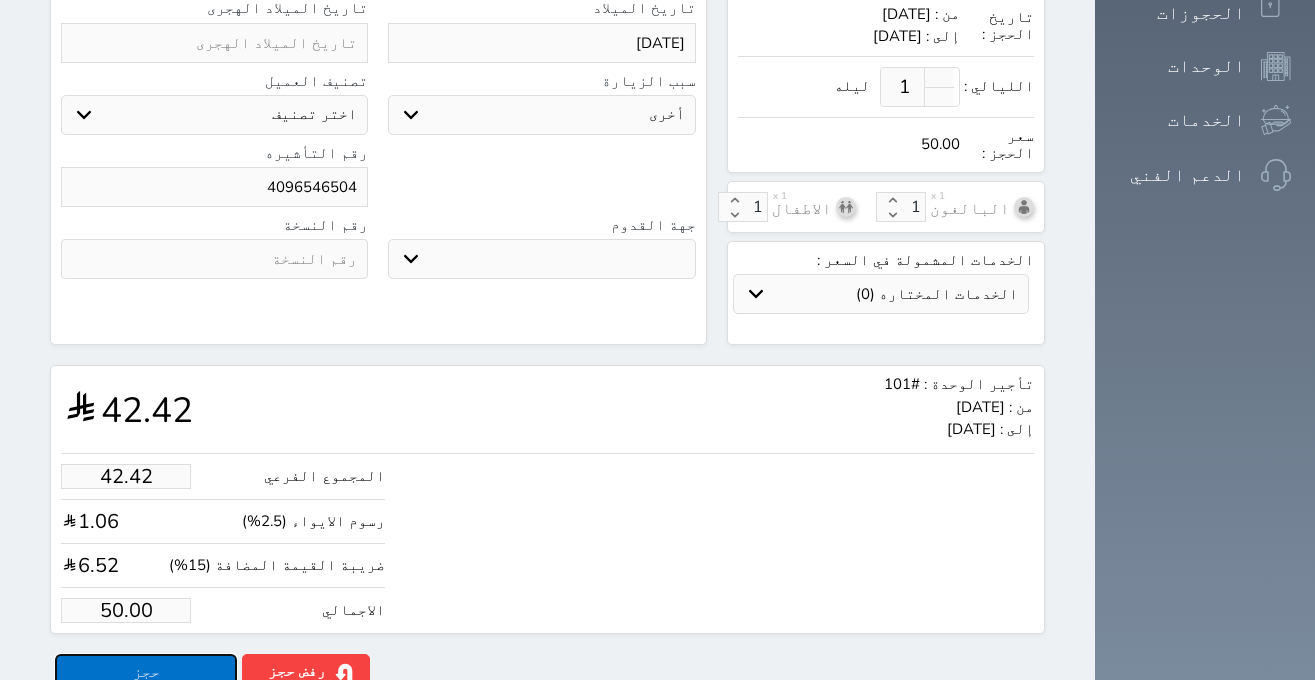 click on "حجز" at bounding box center (146, 671) 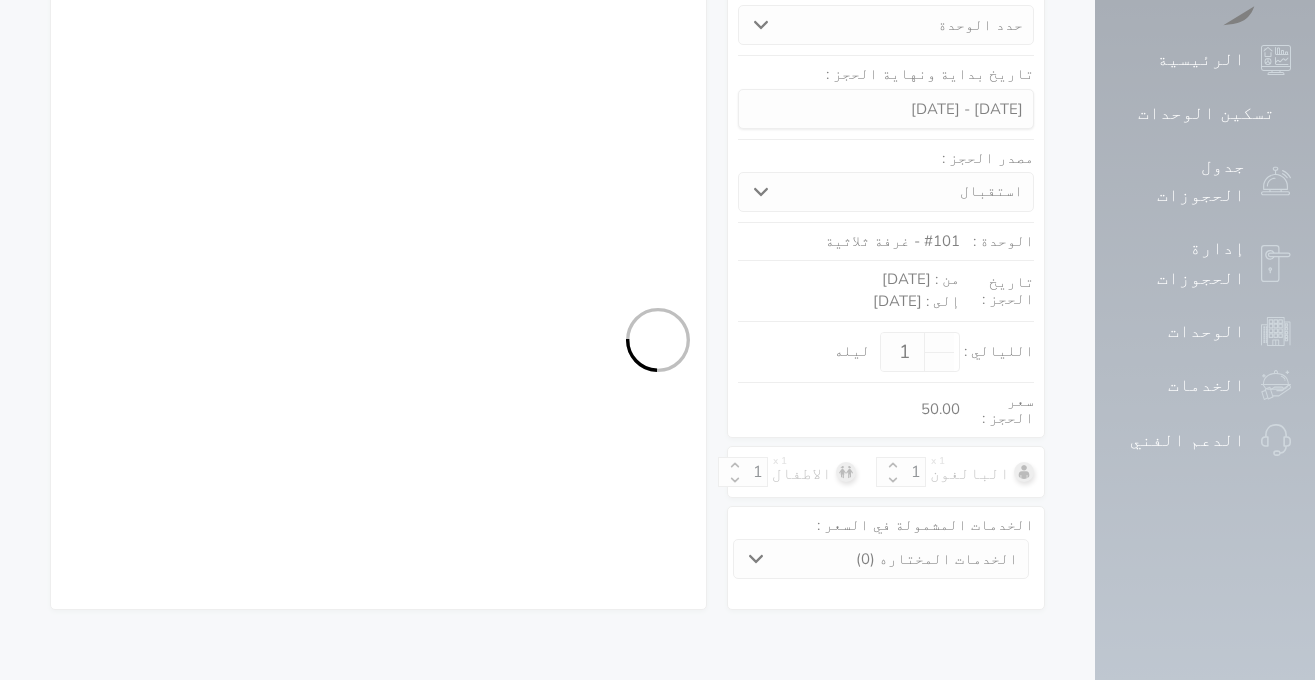 scroll, scrollTop: 229, scrollLeft: 0, axis: vertical 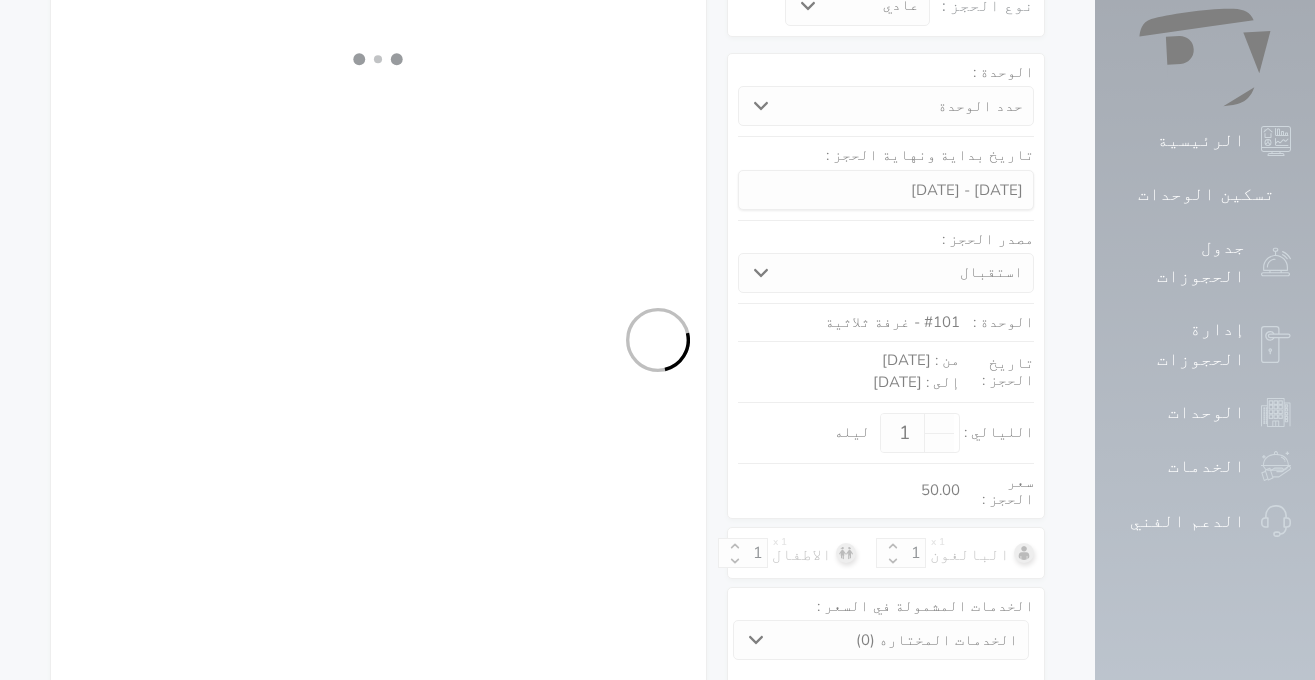 select on "3" 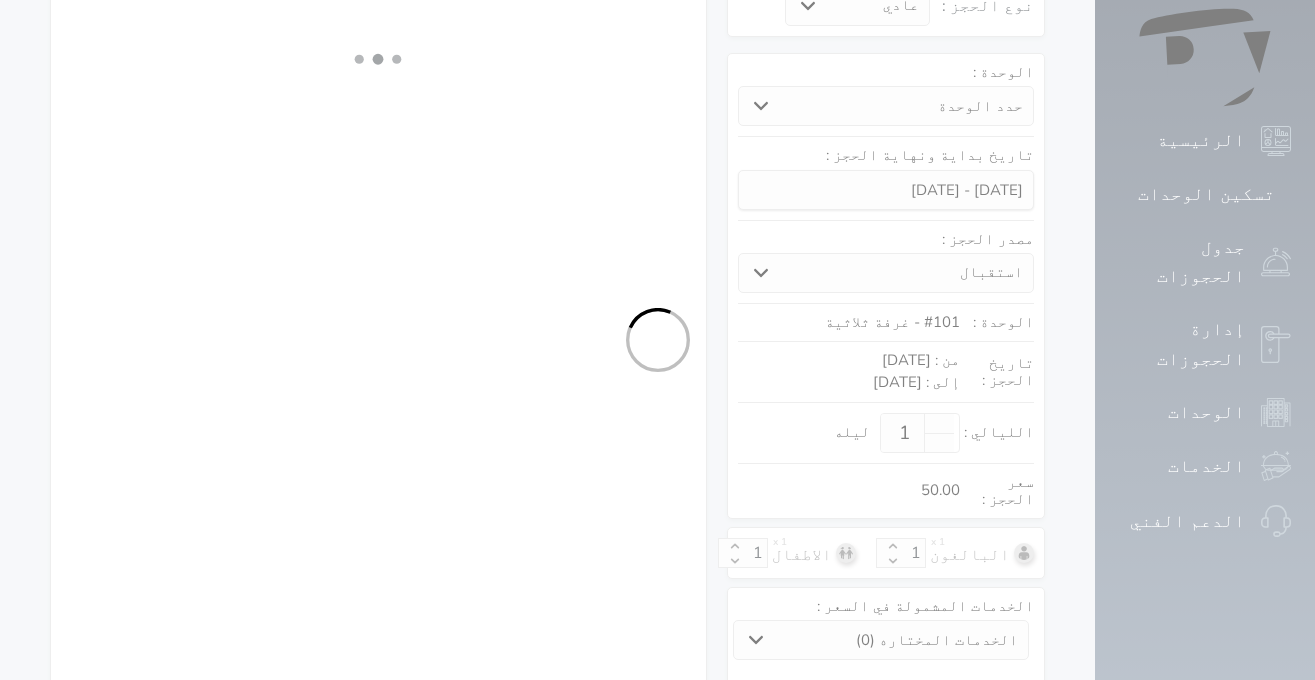 select on "104" 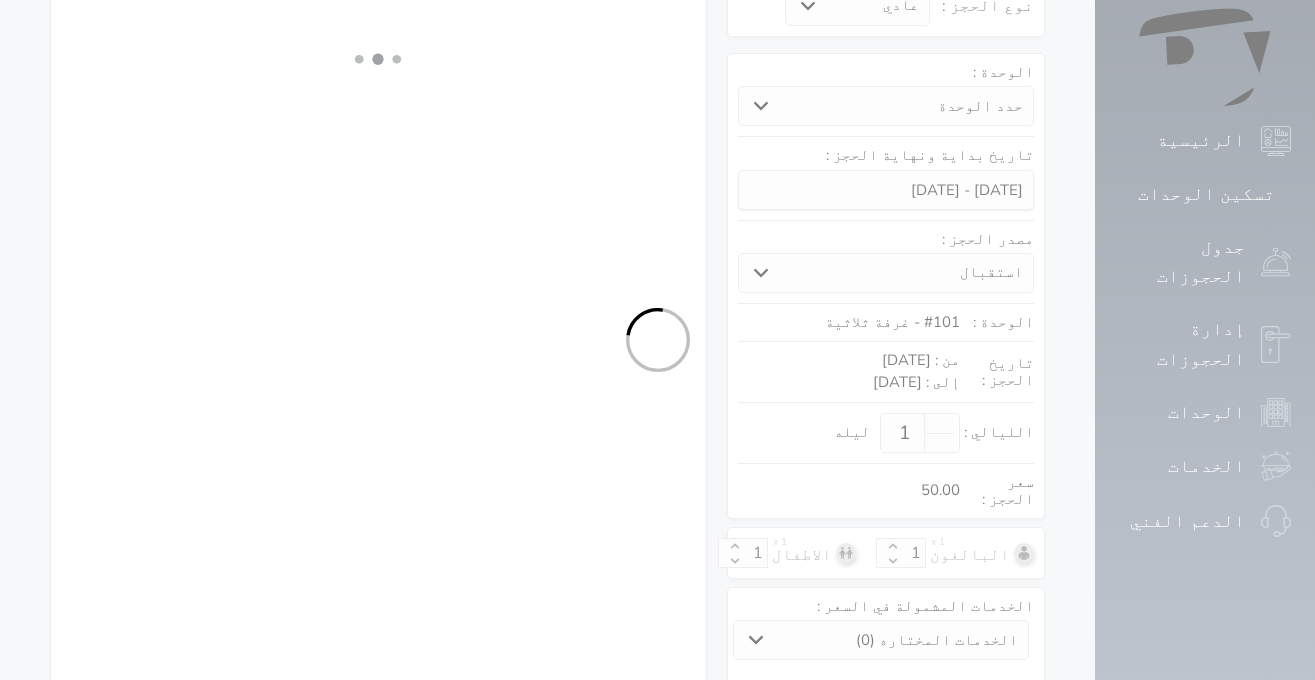 select on "6" 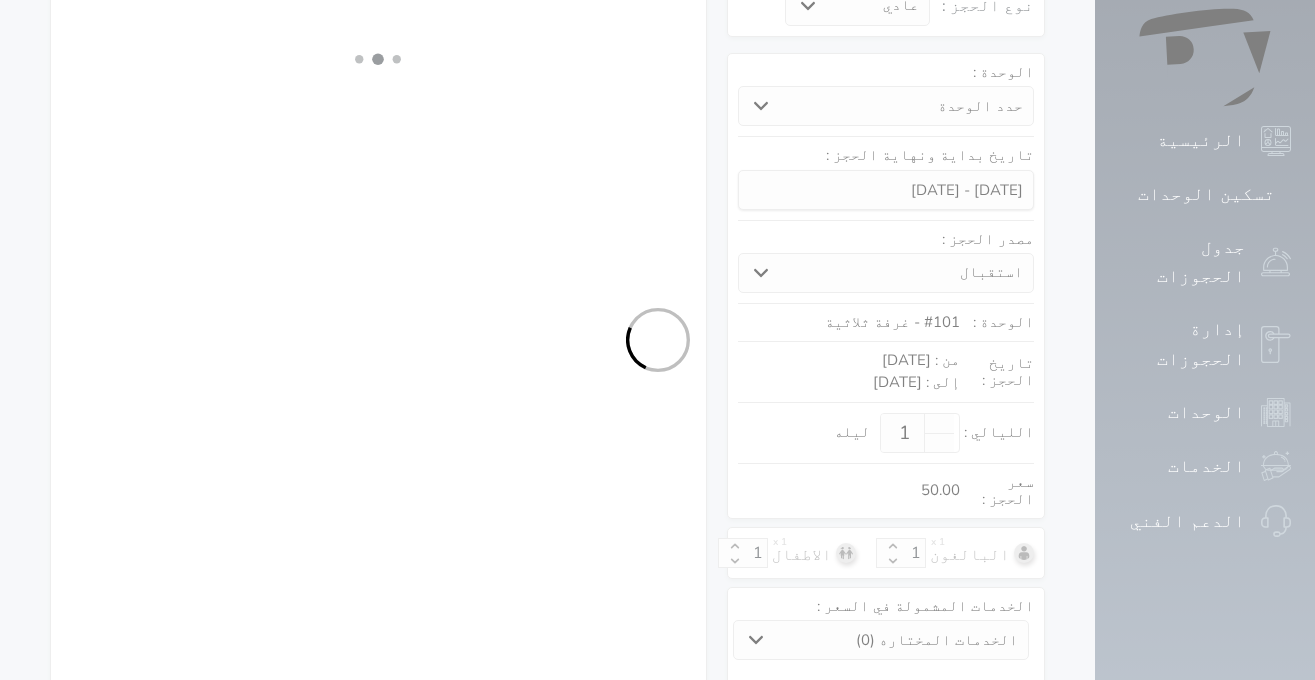 select on "7" 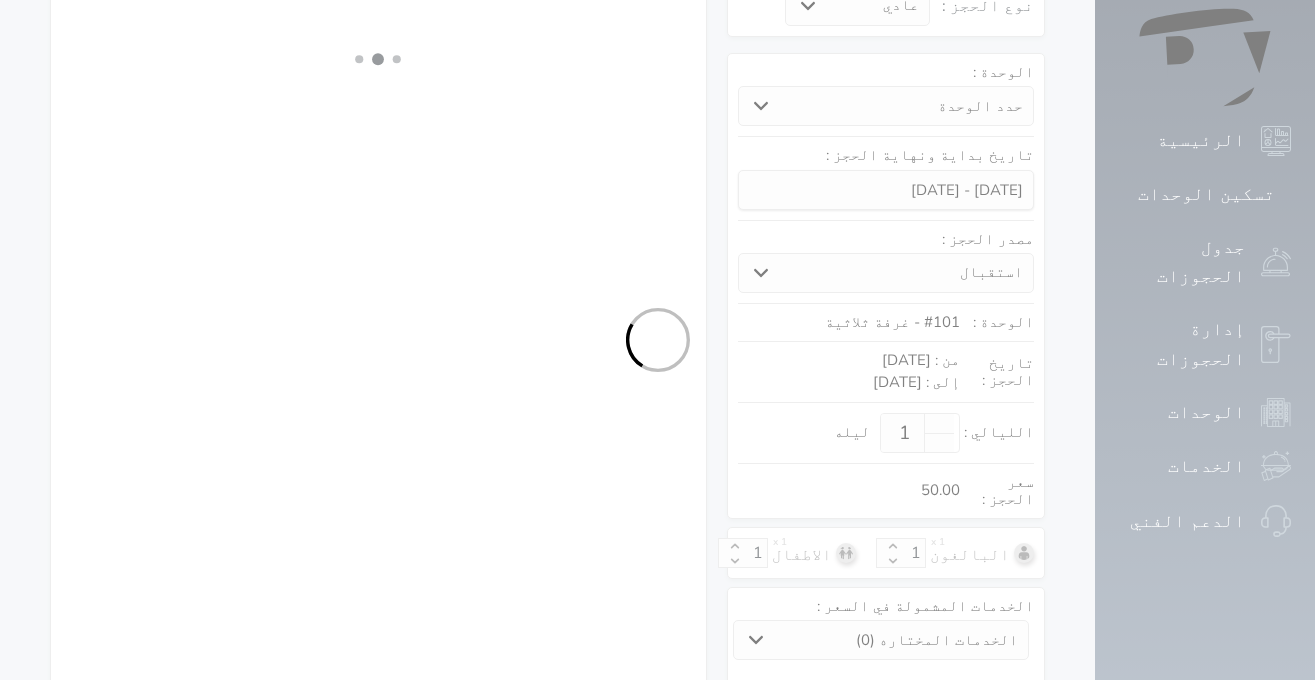 select 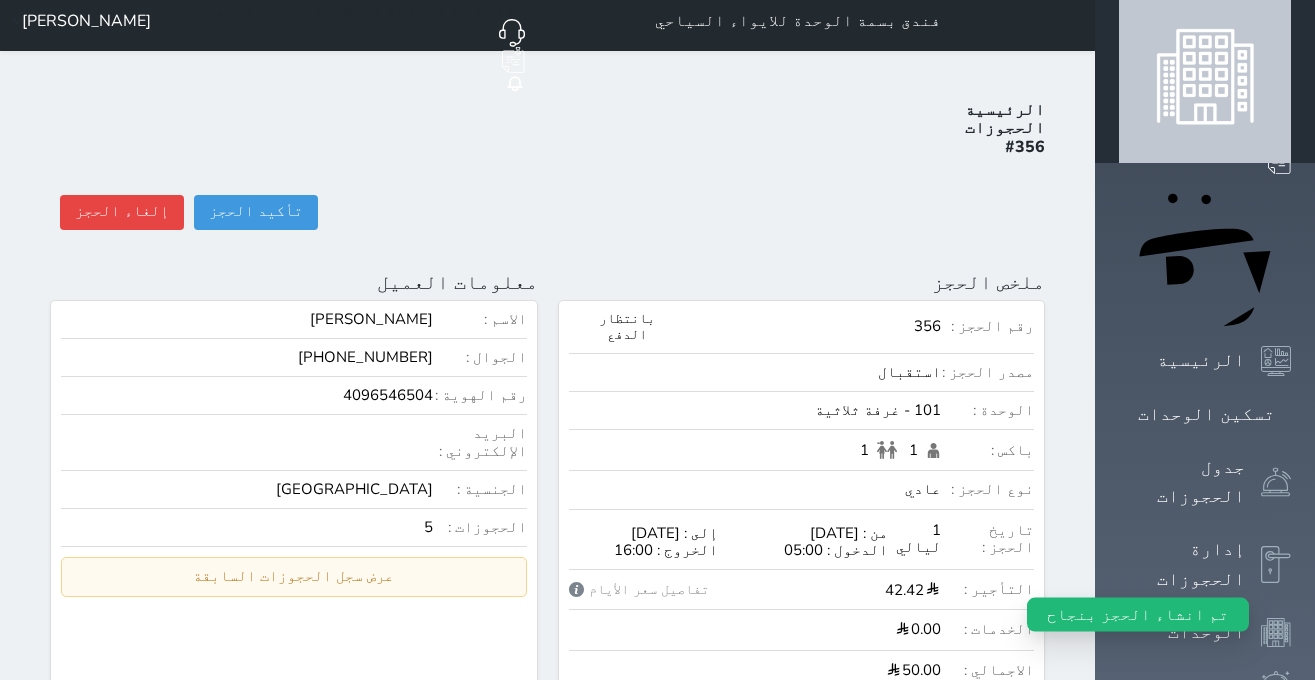 scroll, scrollTop: 0, scrollLeft: 0, axis: both 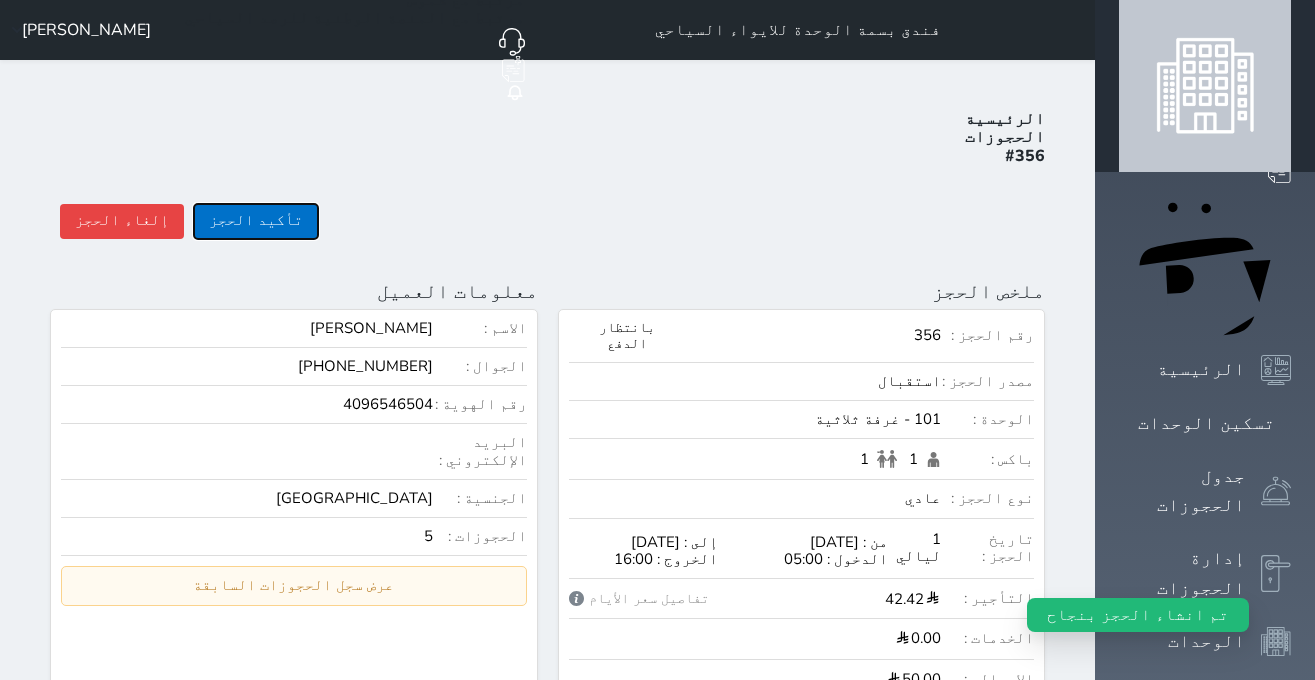 click on "تأكيد الحجز" at bounding box center (256, 221) 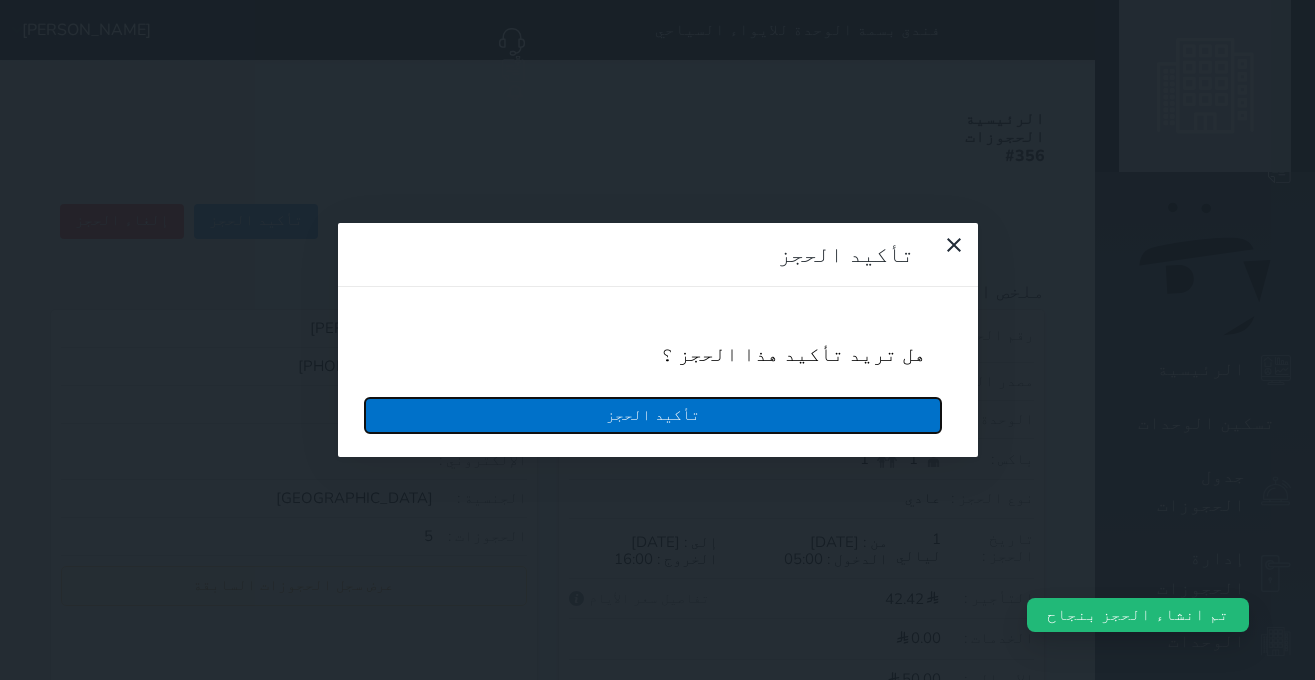 click on "تأكيد الحجز" at bounding box center [653, 415] 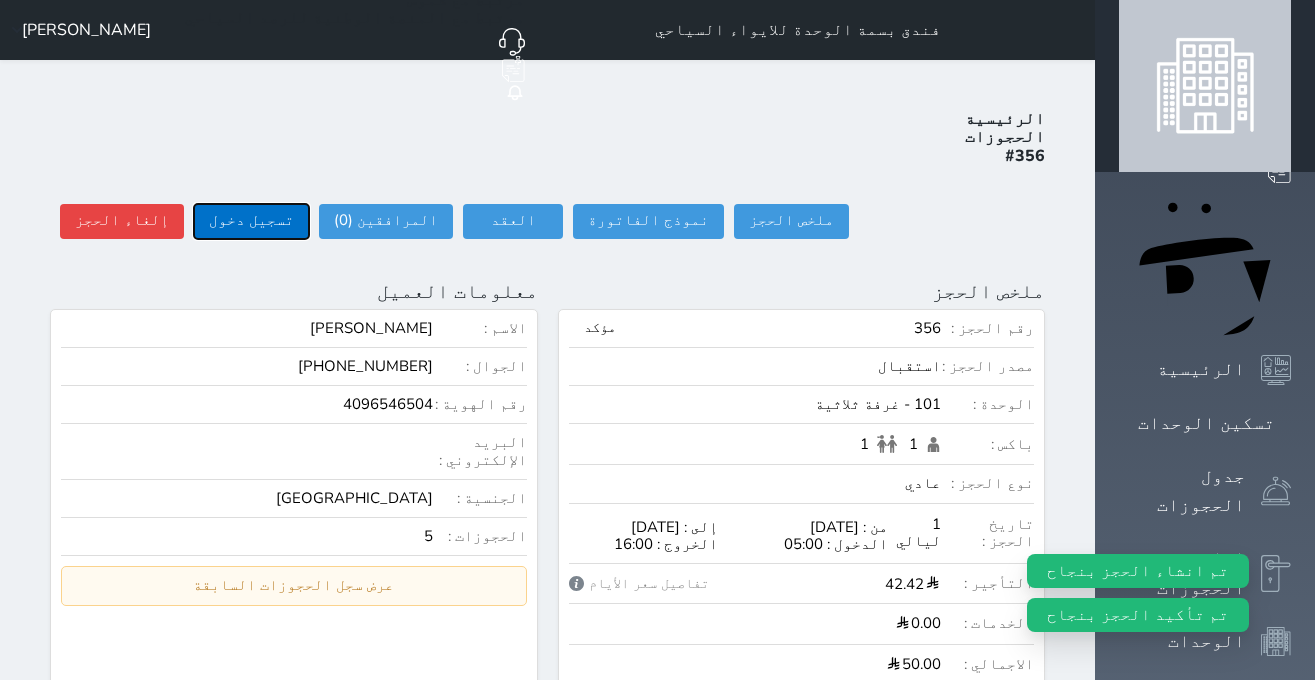 click on "تسجيل دخول" at bounding box center (251, 221) 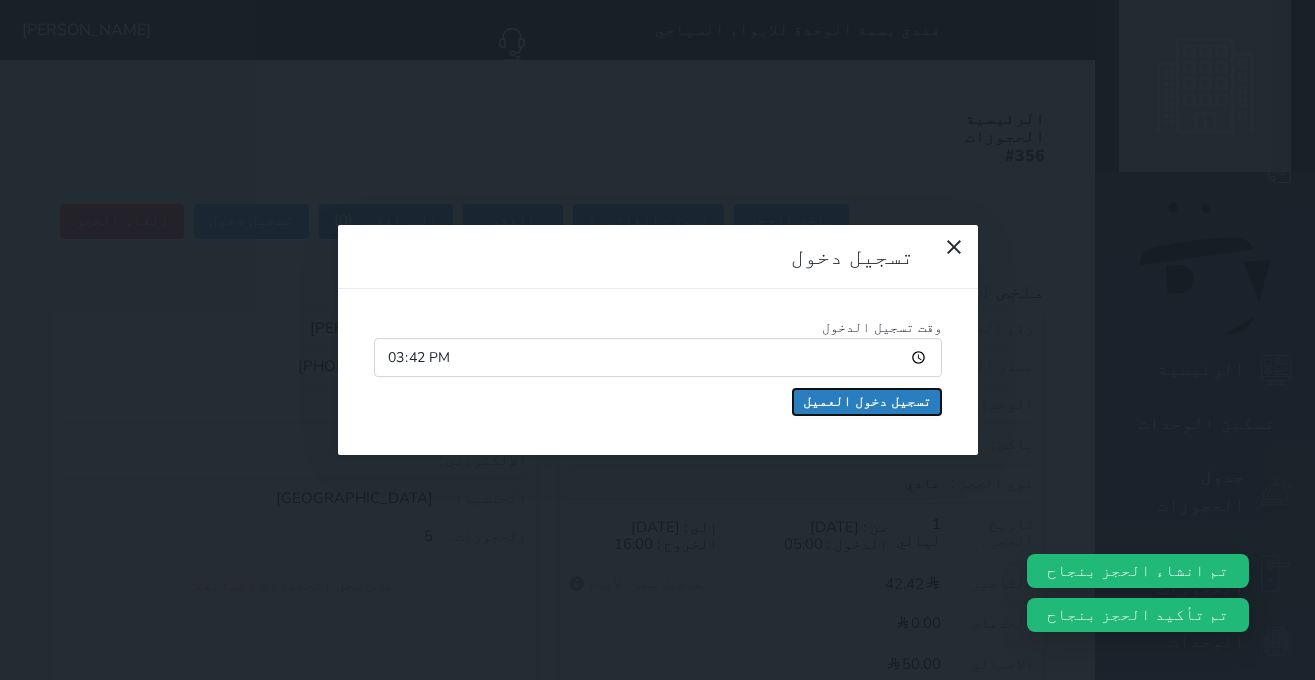 click on "تسجيل دخول العميل" at bounding box center (867, 402) 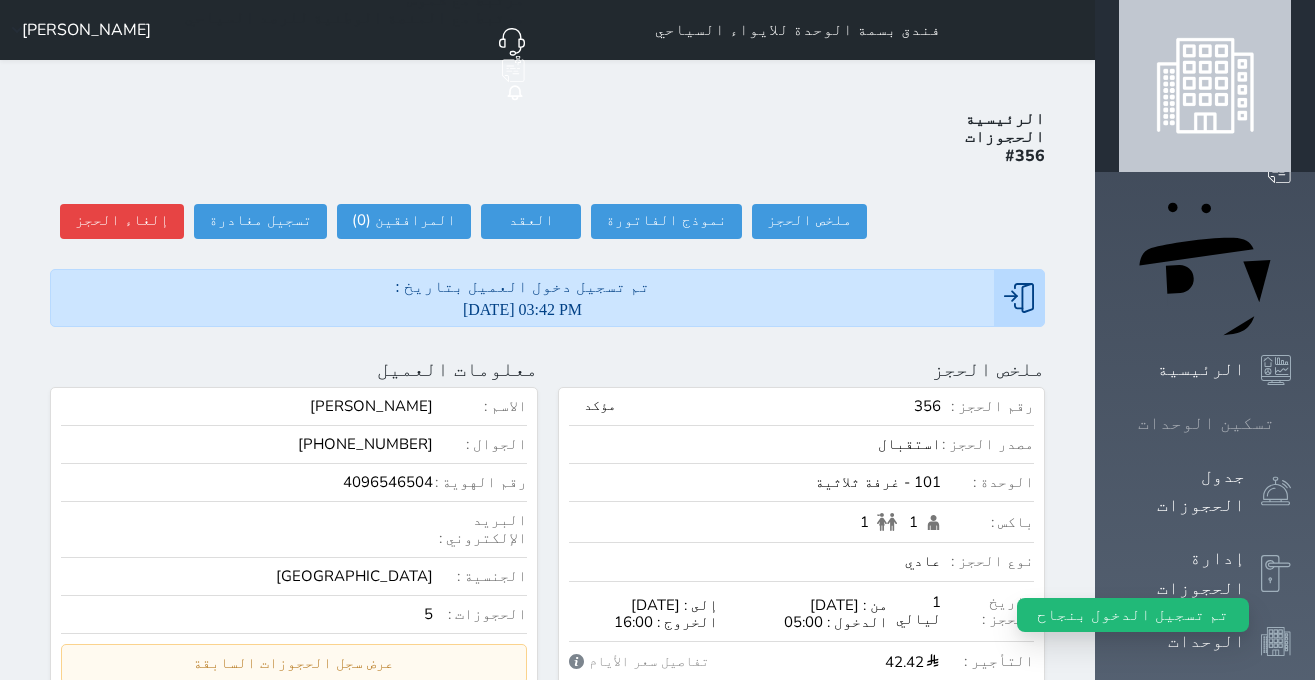 click 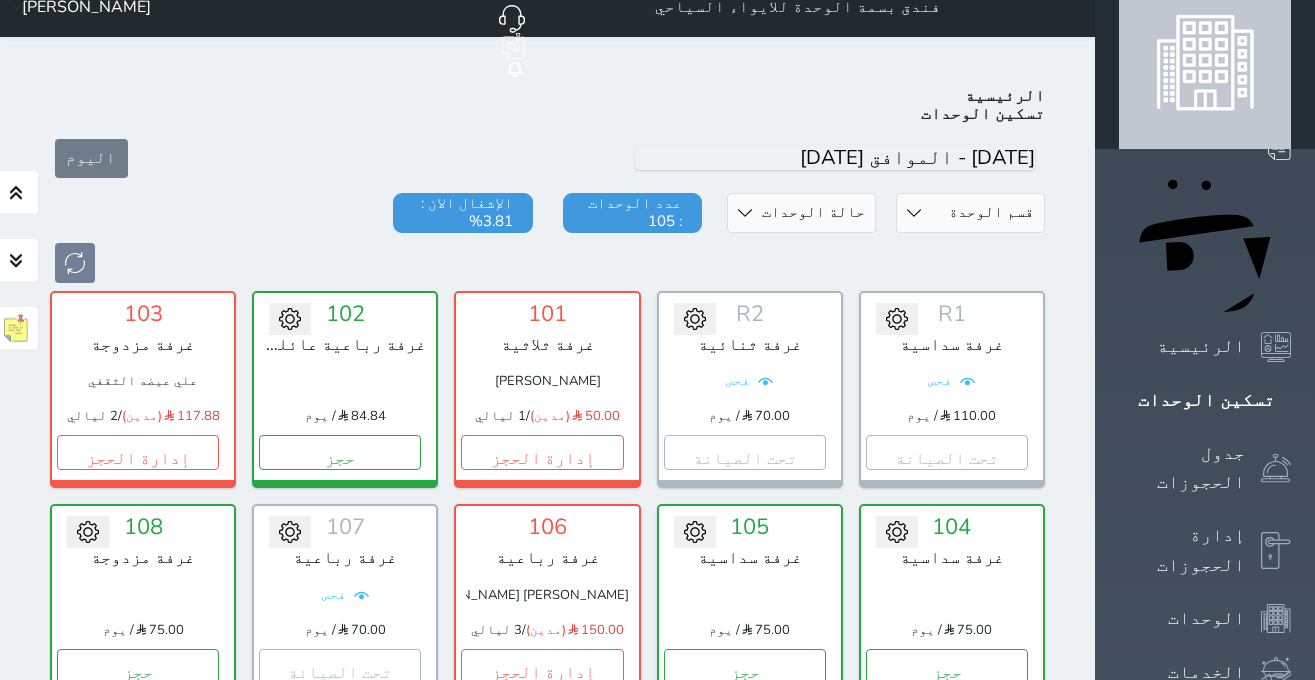scroll, scrollTop: 0, scrollLeft: 0, axis: both 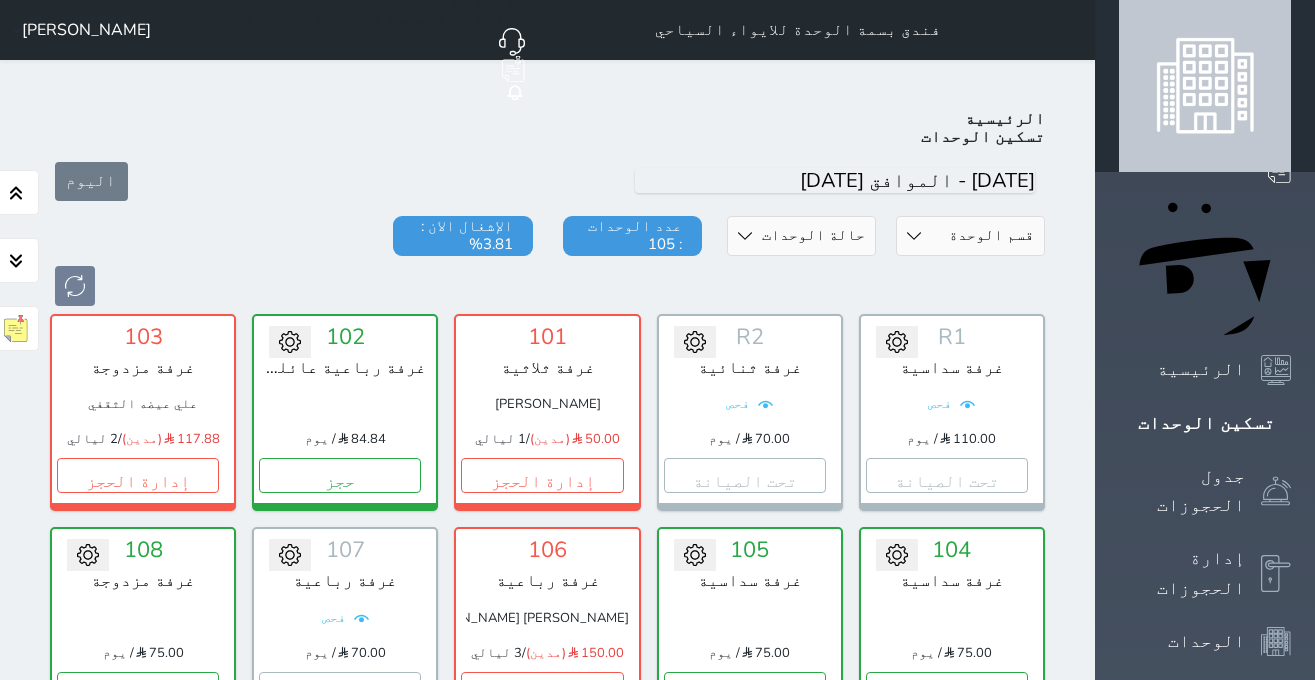 click on "[PERSON_NAME]" at bounding box center [86, 30] 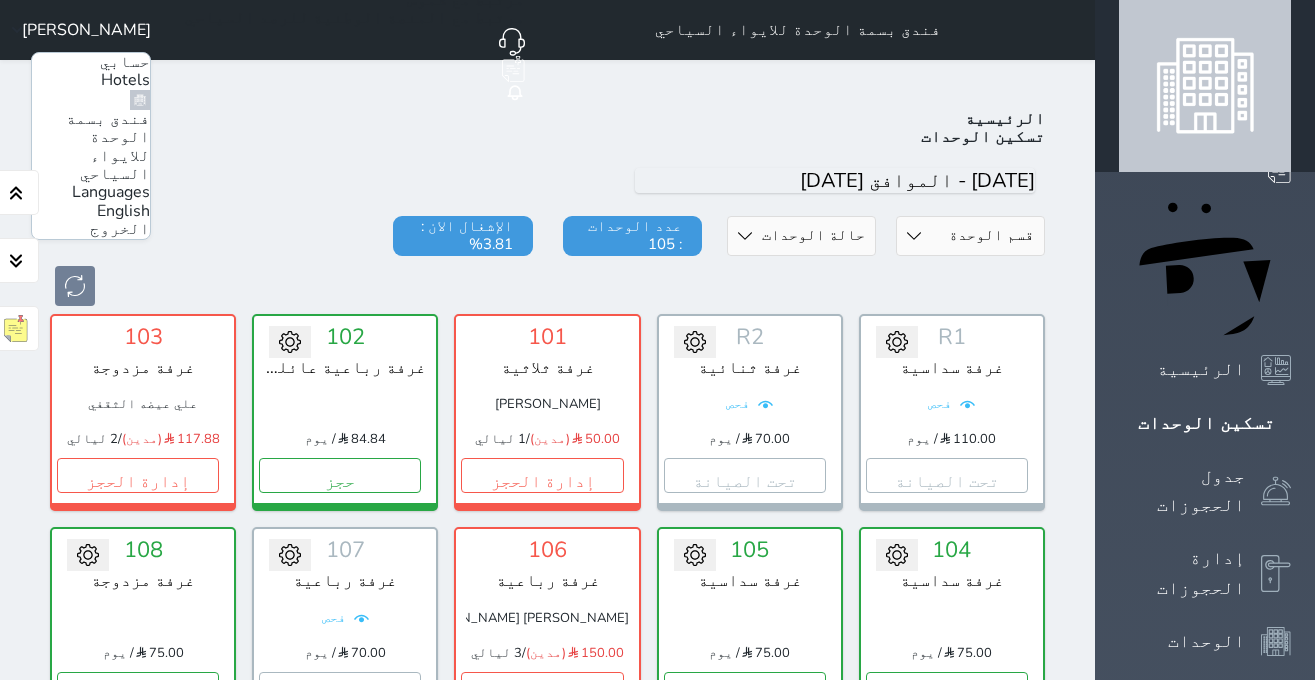 click on "الخروج" at bounding box center [120, 229] 